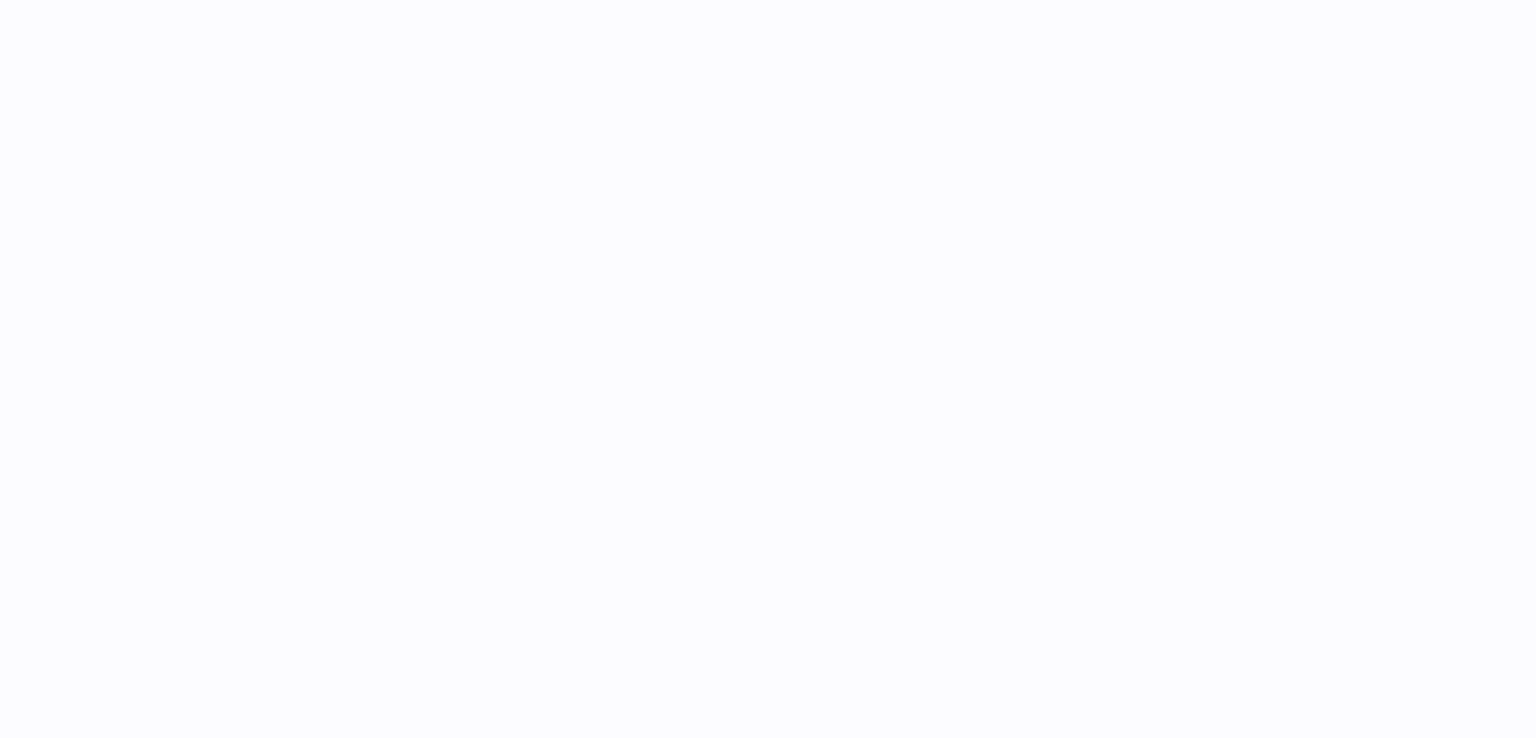 scroll, scrollTop: 0, scrollLeft: 0, axis: both 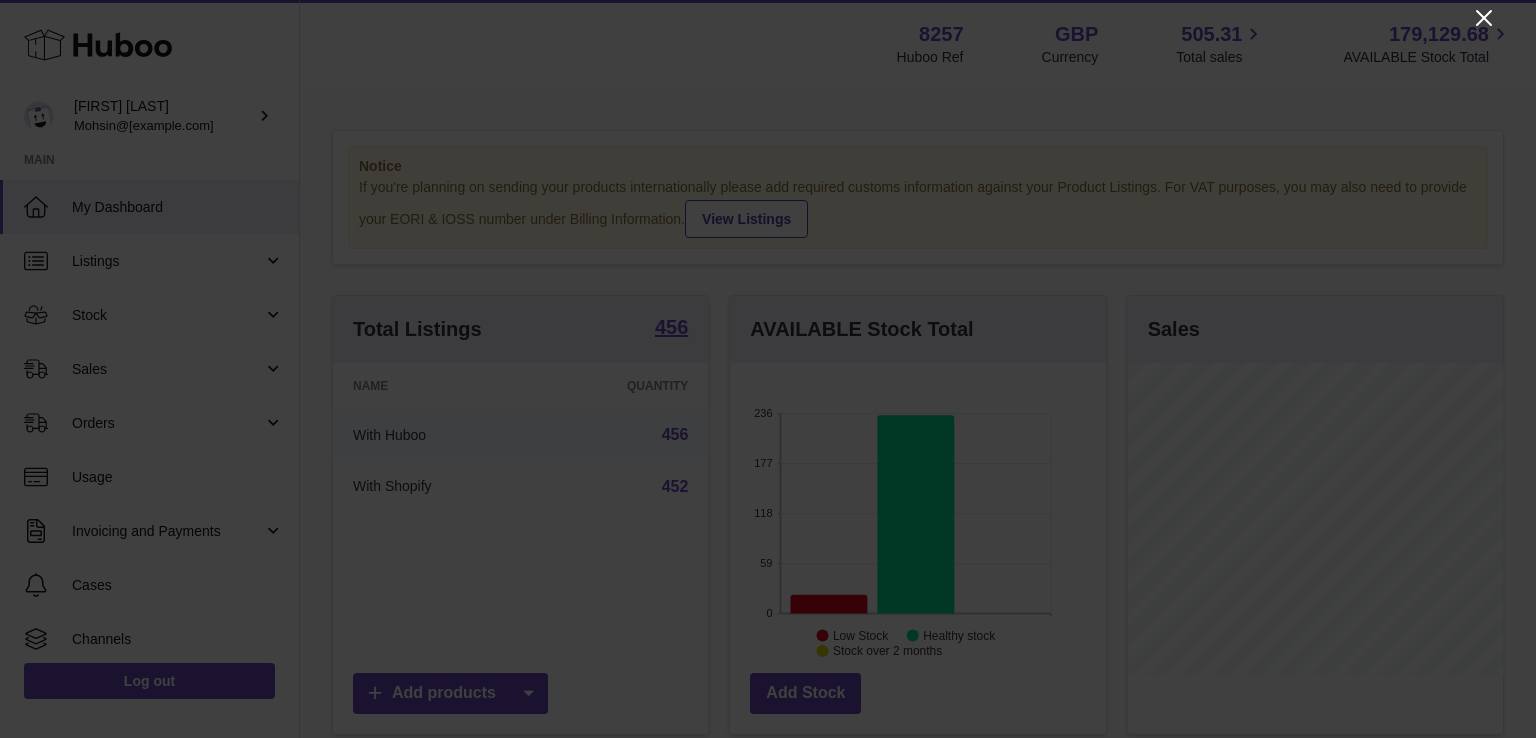click 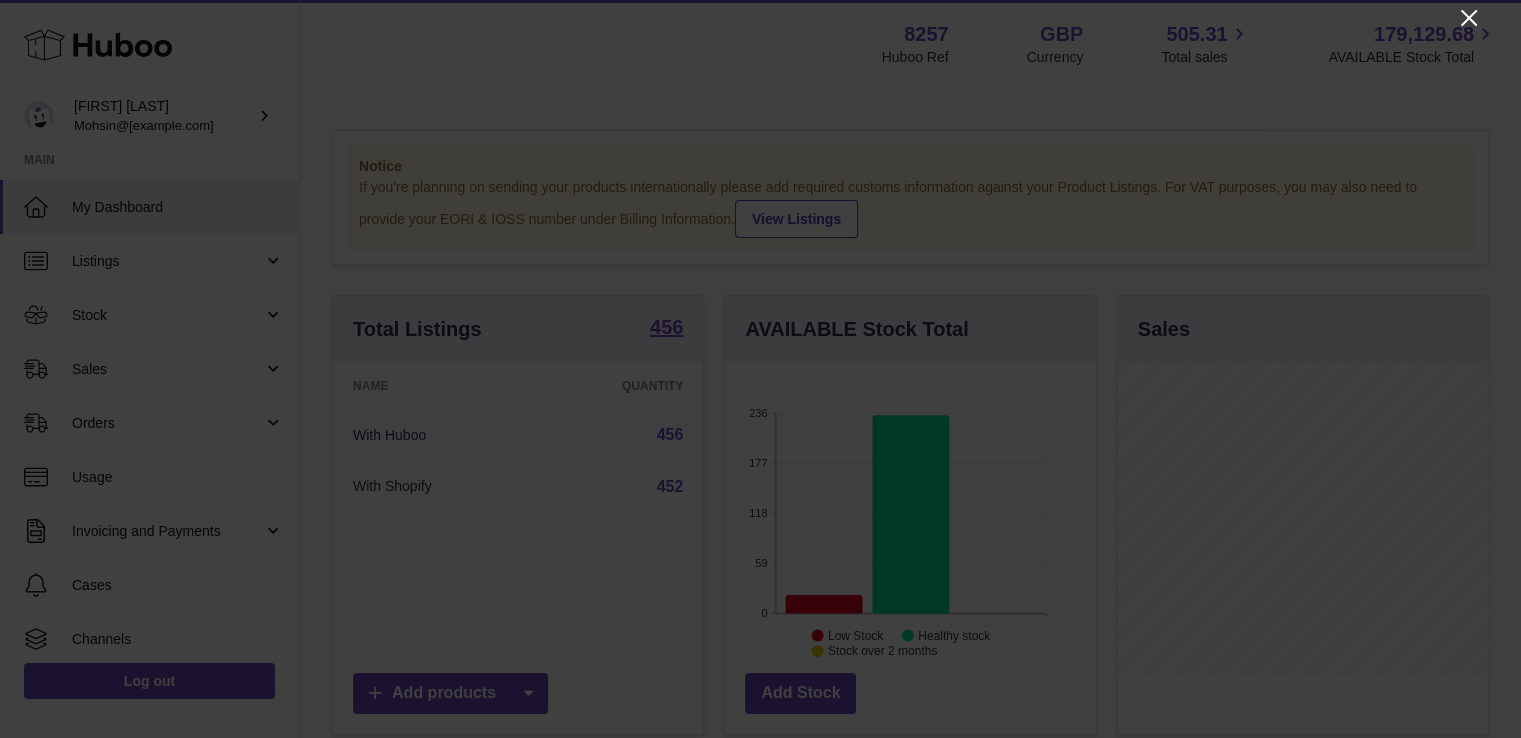 scroll, scrollTop: 312, scrollLeft: 371, axis: both 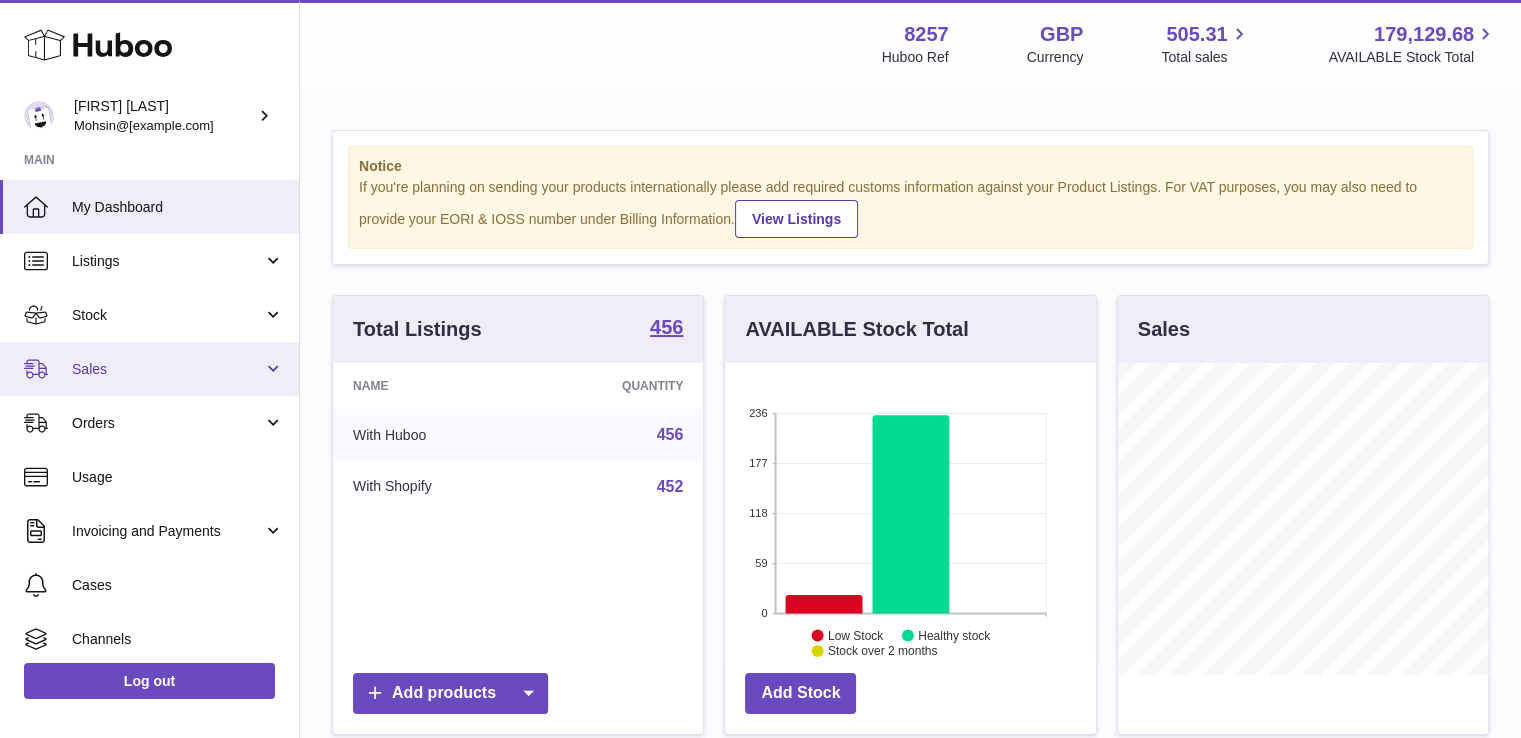 click on "Sales" at bounding box center (167, 369) 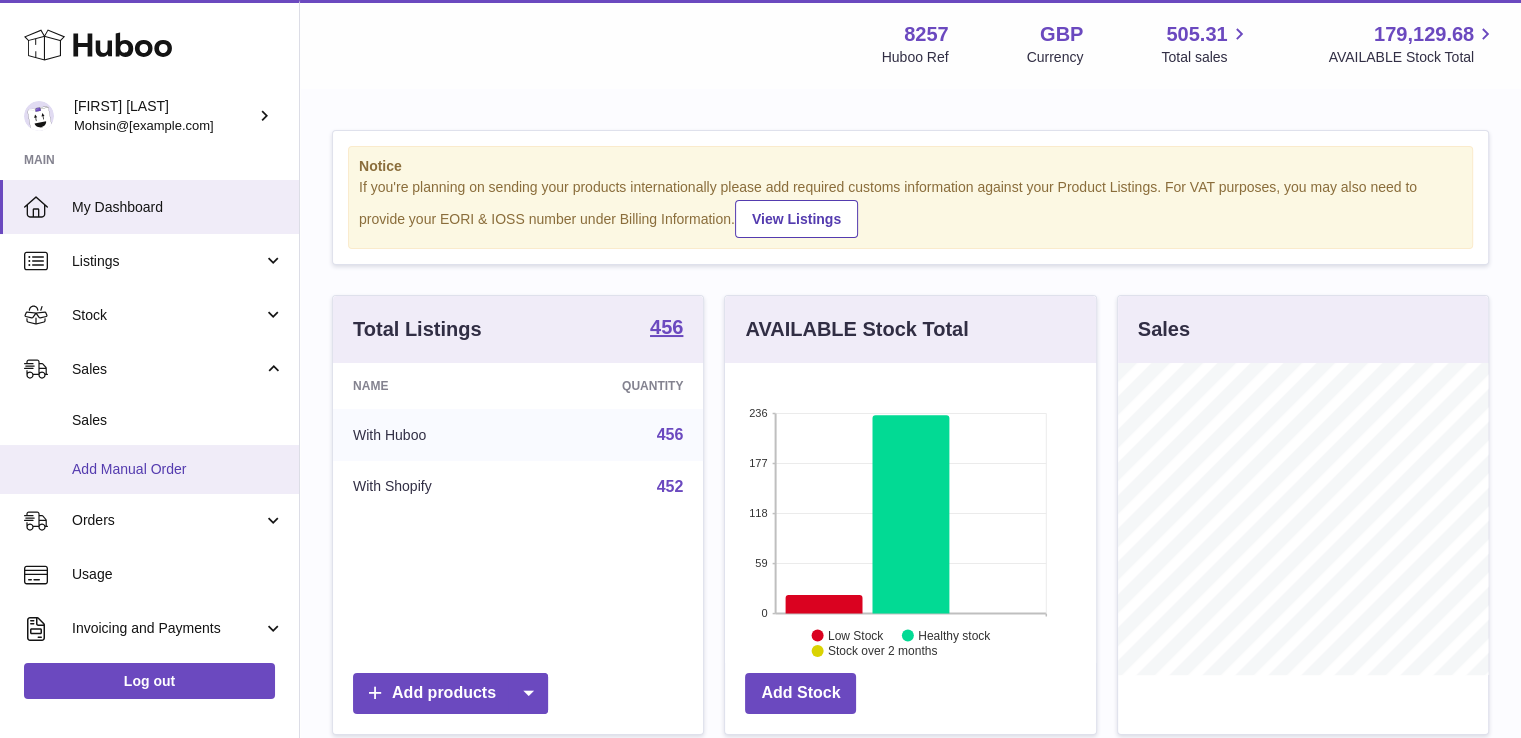click on "Add Manual Order" at bounding box center [178, 469] 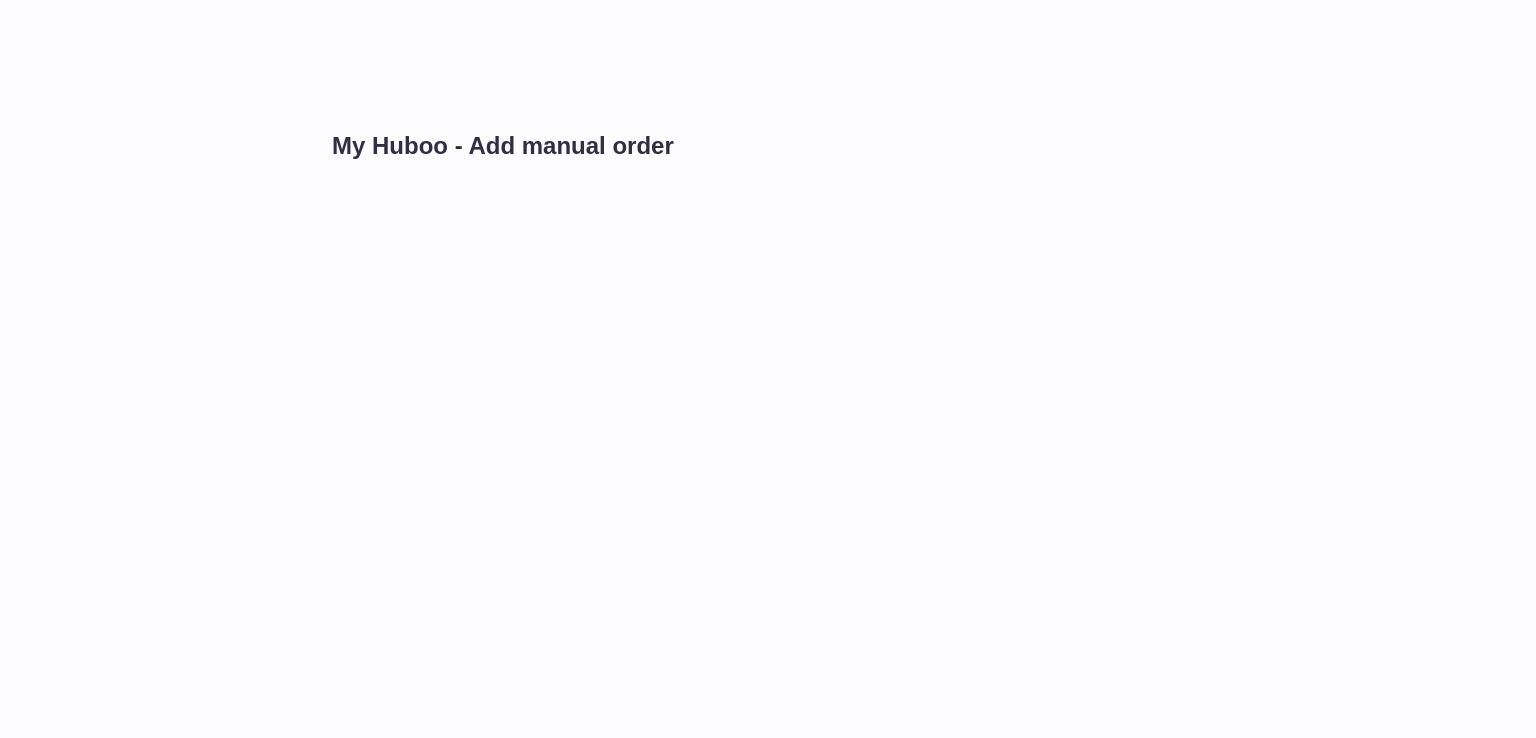 scroll, scrollTop: 0, scrollLeft: 0, axis: both 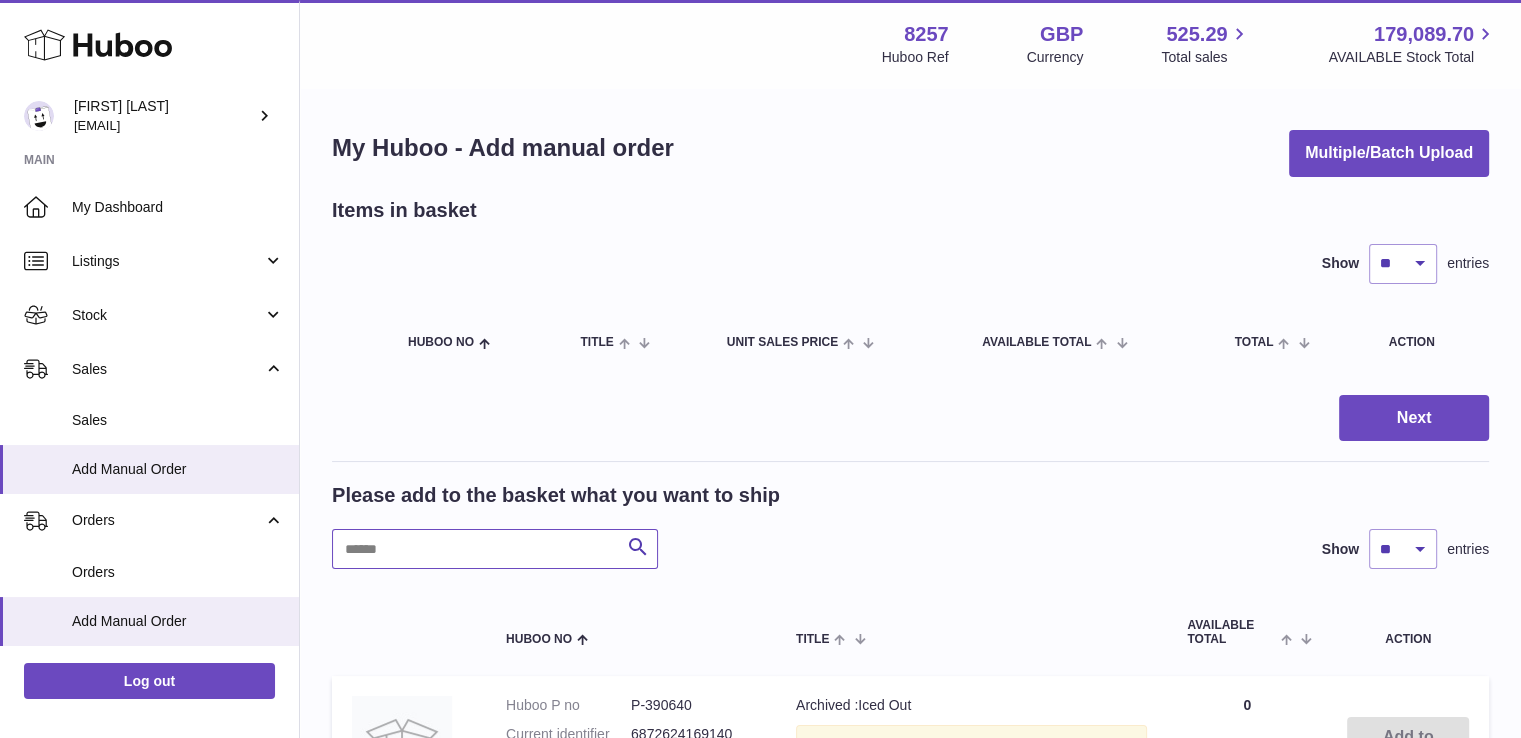 click at bounding box center [495, 549] 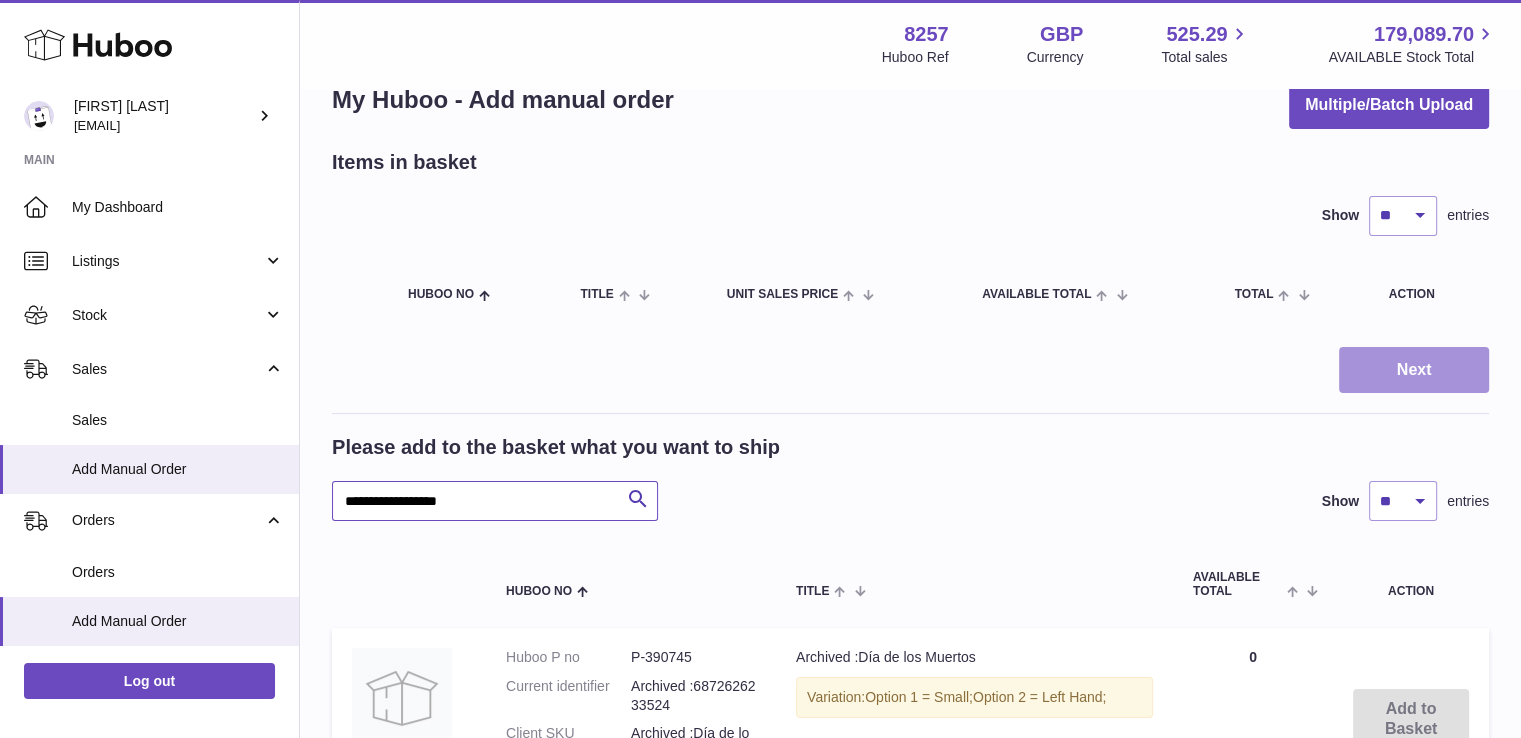 scroll, scrollTop: 0, scrollLeft: 0, axis: both 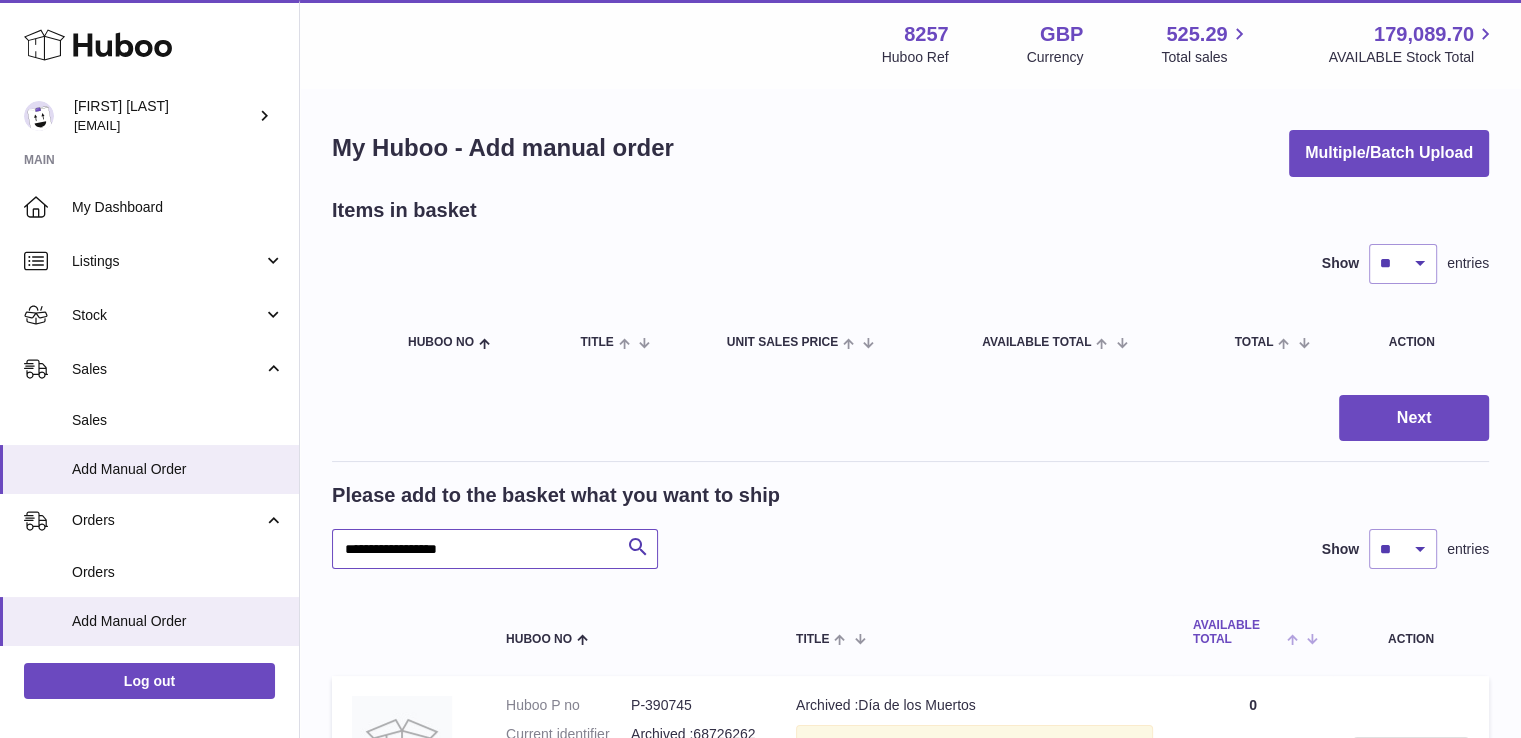type on "**********" 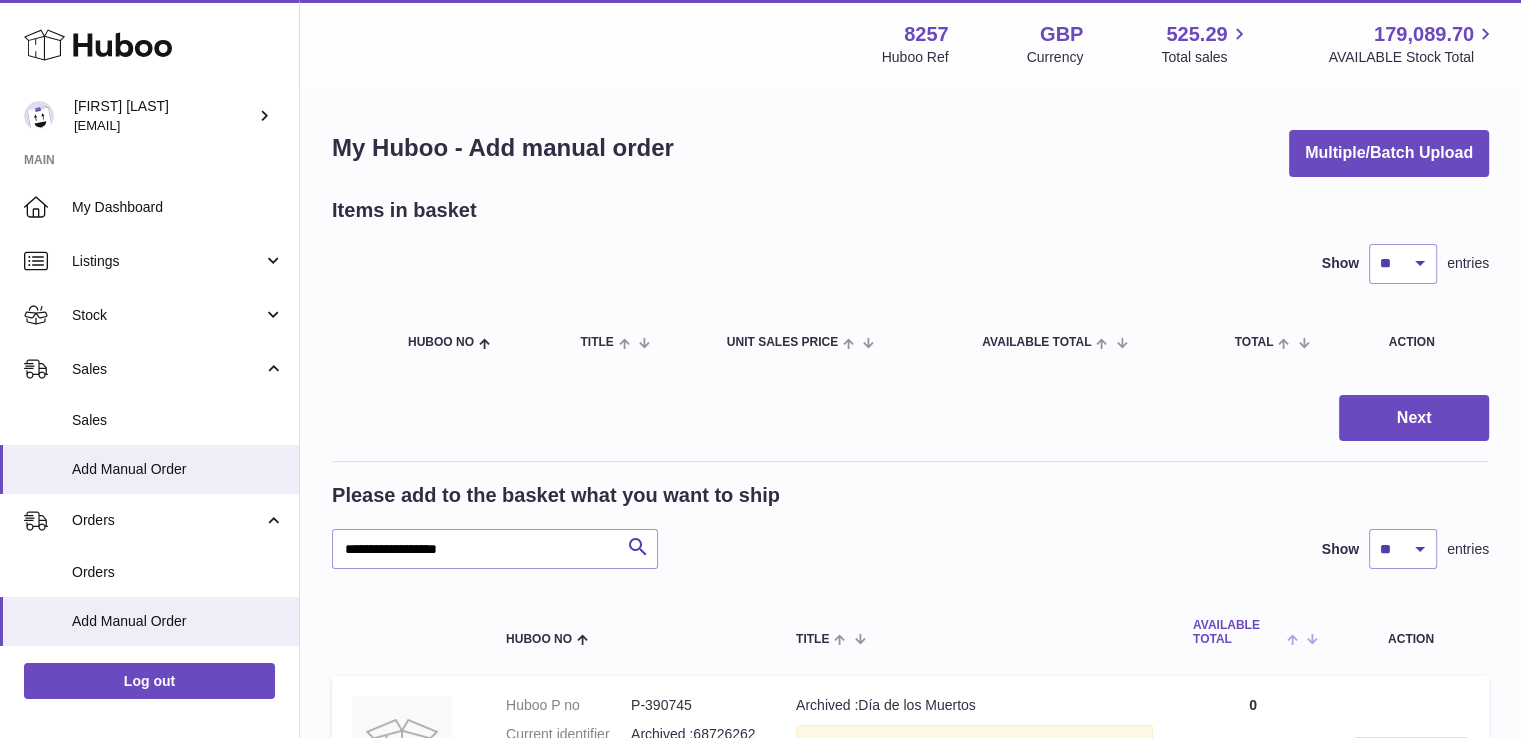 click on "AVAILABLE Total" at bounding box center [1237, 632] 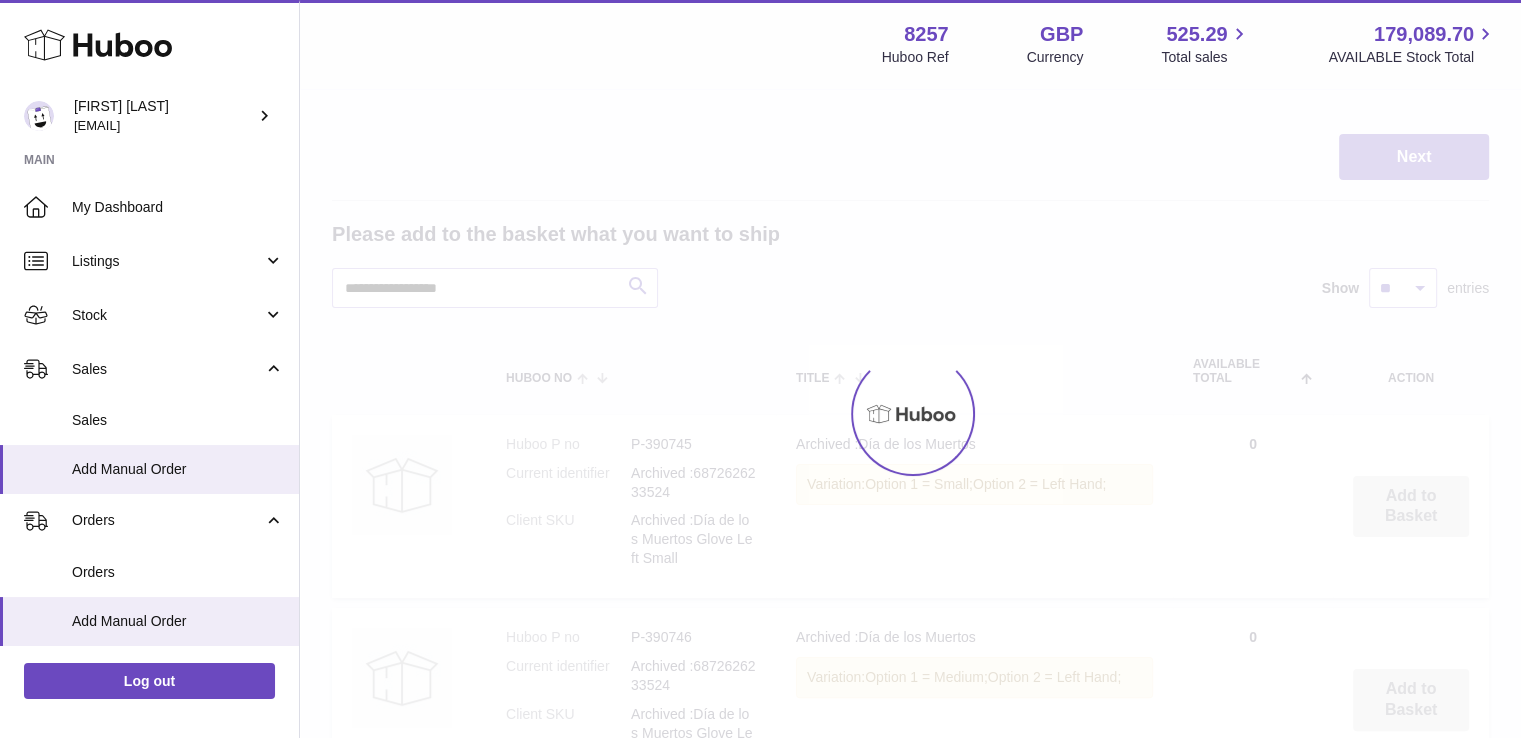 scroll, scrollTop: 300, scrollLeft: 0, axis: vertical 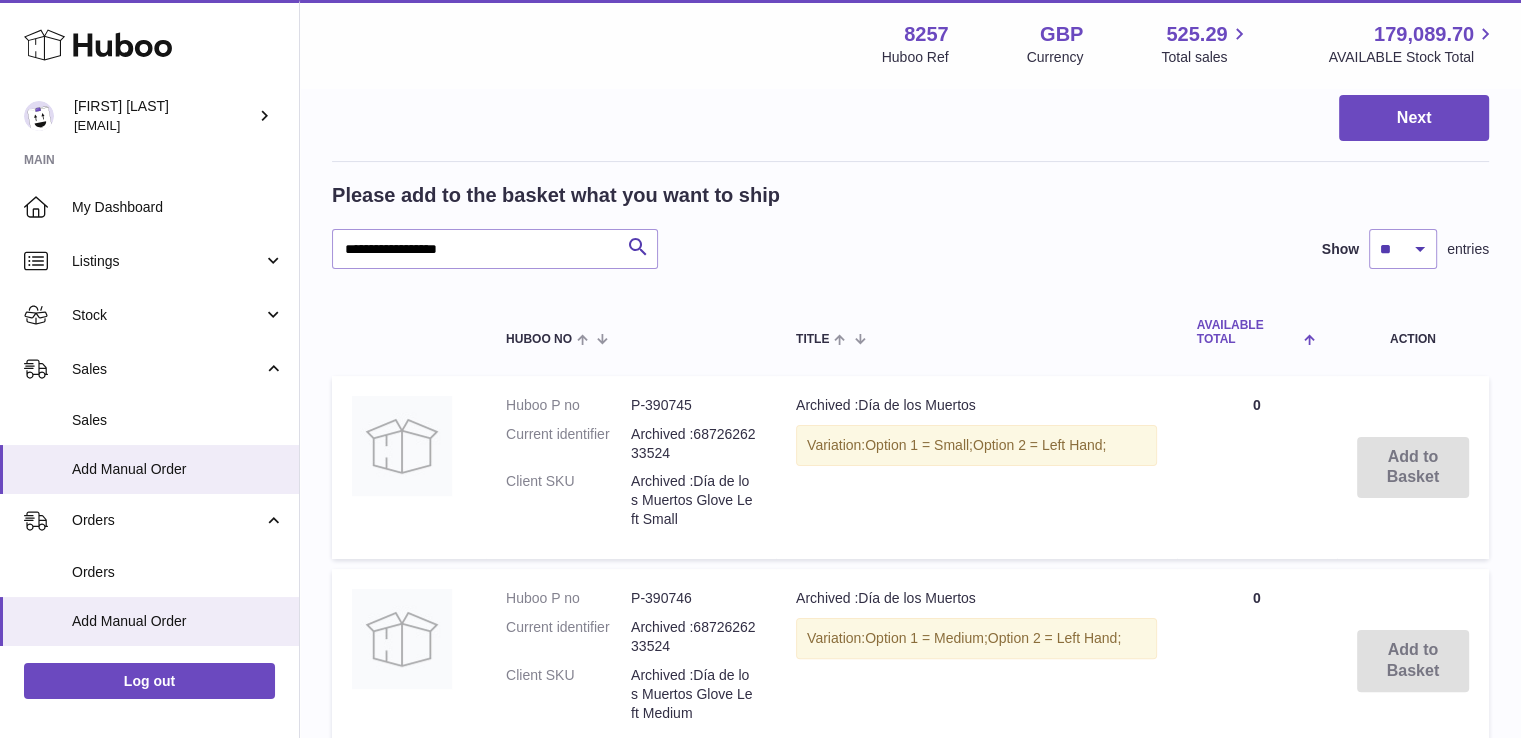 click on "AVAILABLE Total" at bounding box center (1248, 332) 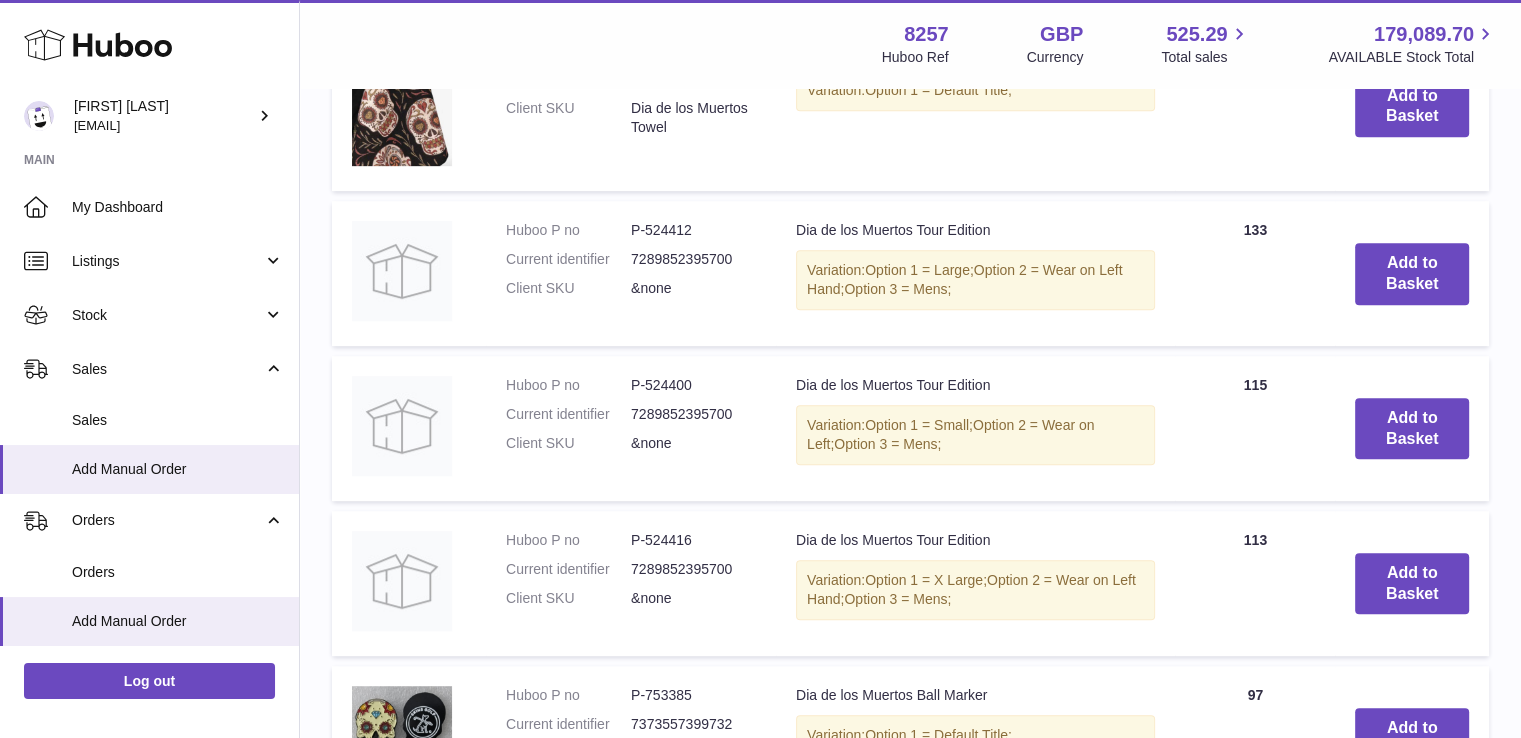 scroll, scrollTop: 1000, scrollLeft: 0, axis: vertical 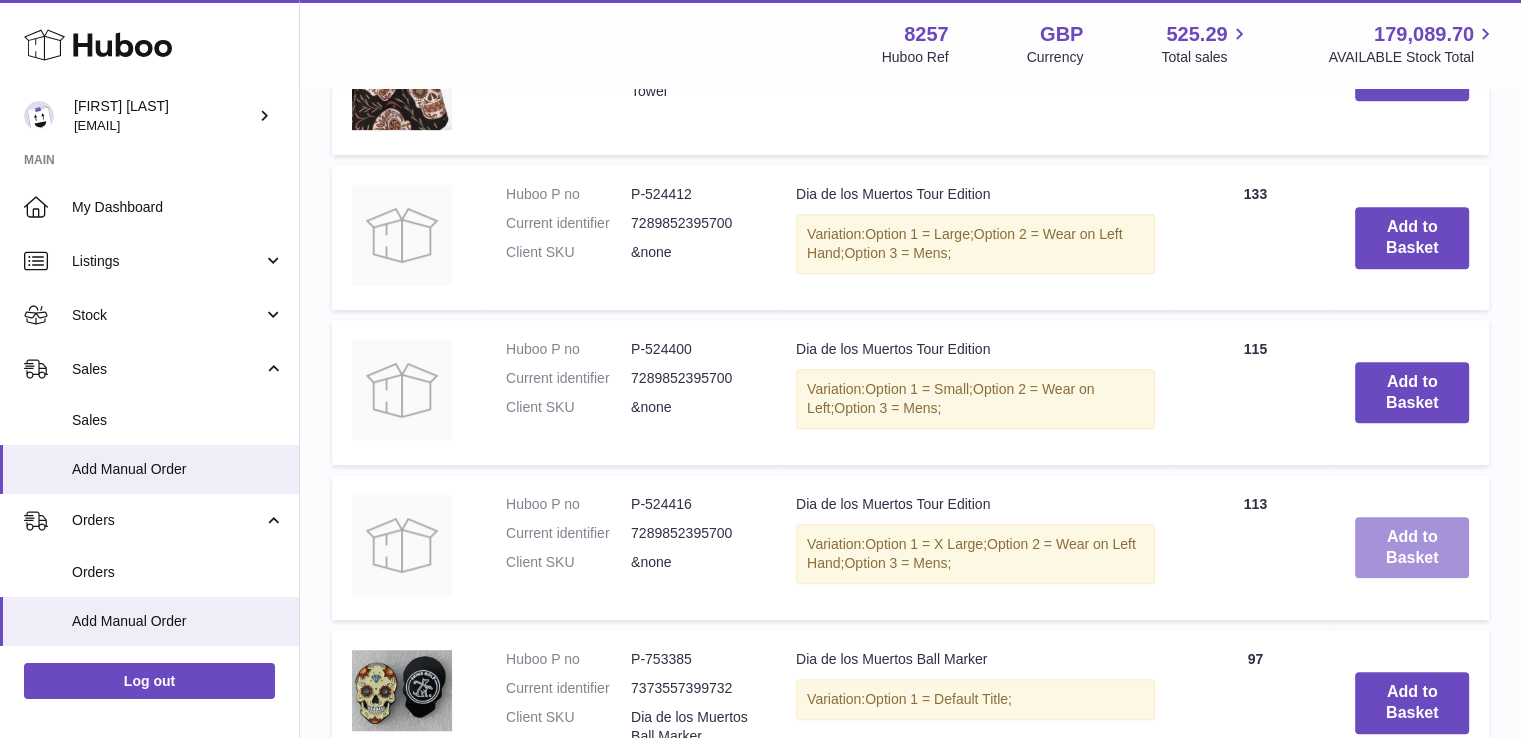 click on "Add to Basket" at bounding box center (1412, 548) 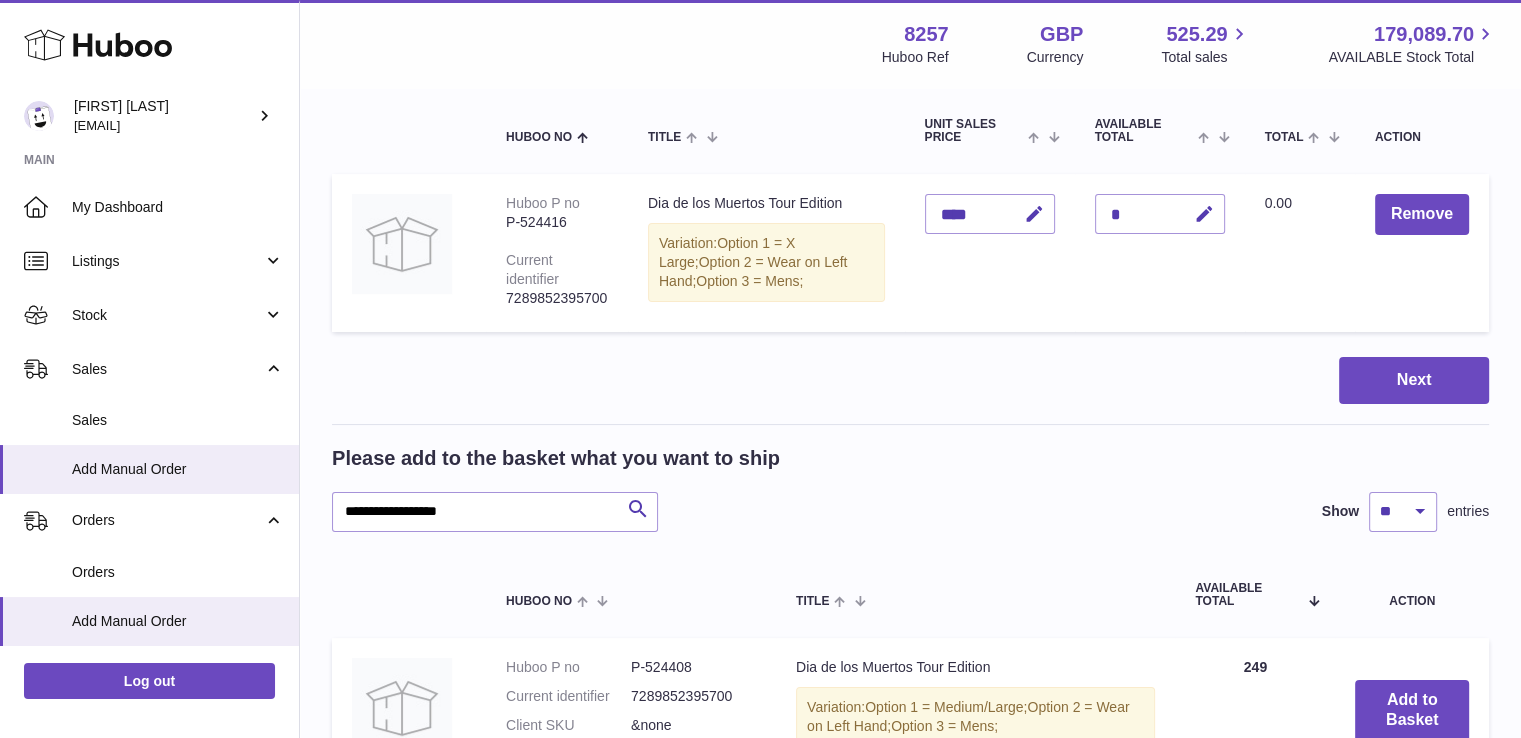 scroll, scrollTop: 0, scrollLeft: 0, axis: both 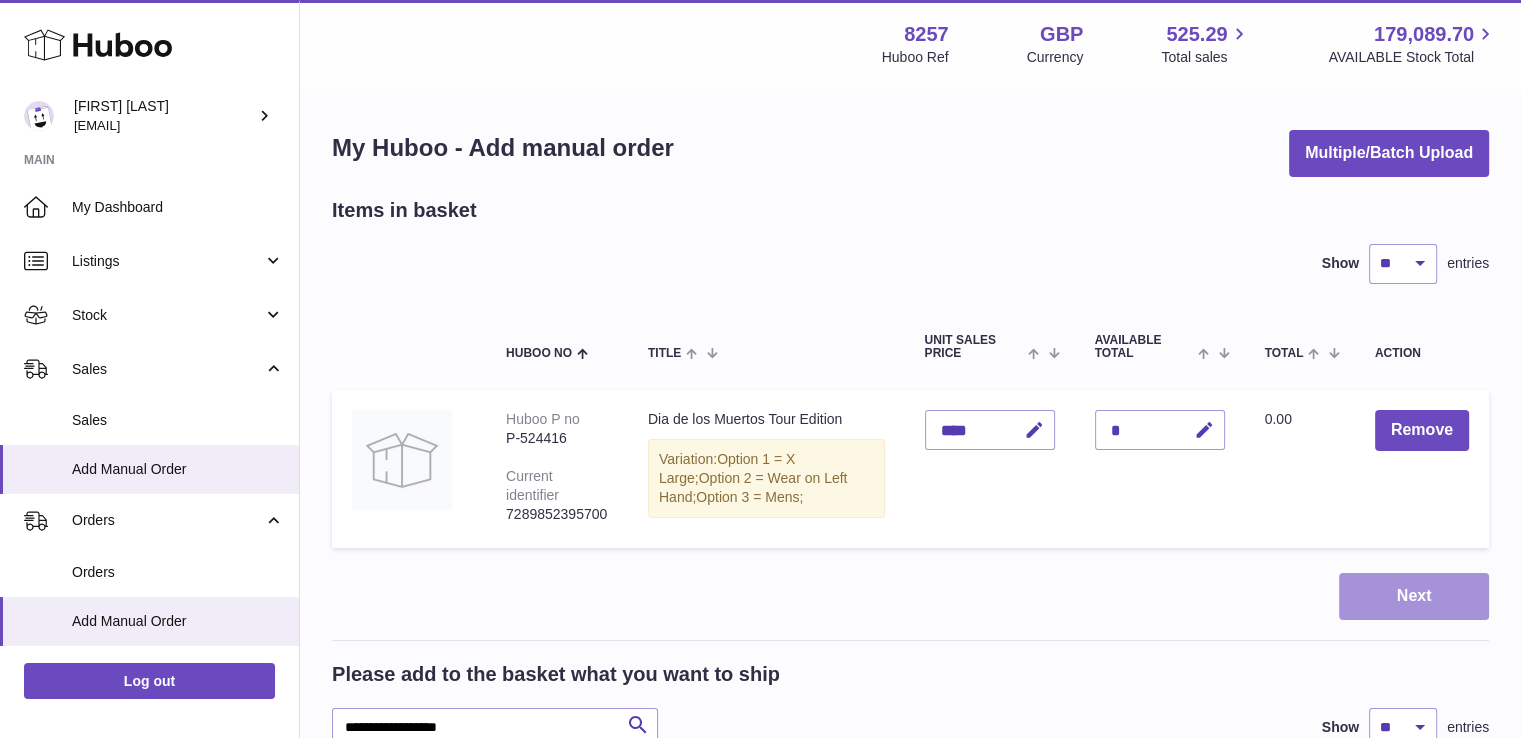 click on "Next" at bounding box center (1414, 596) 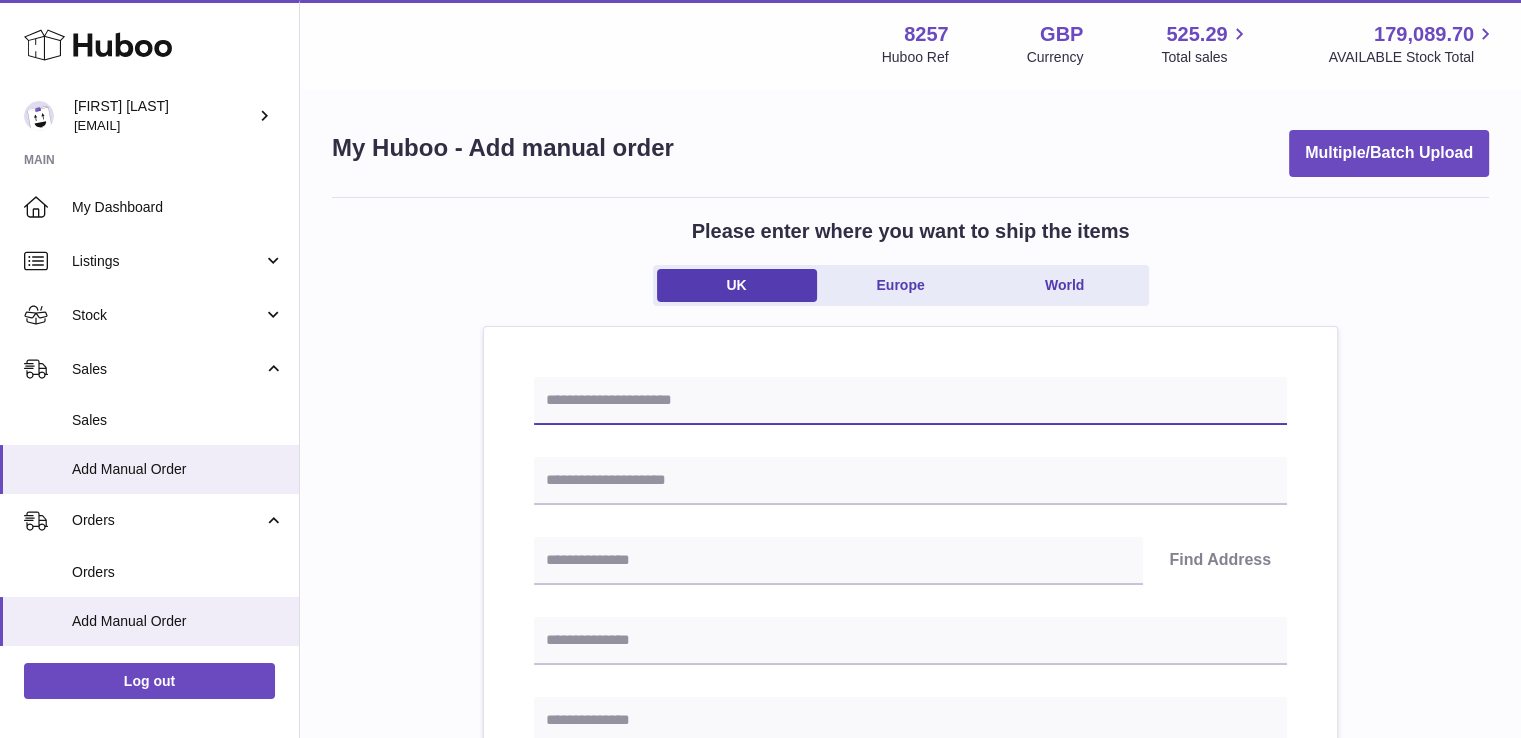 click at bounding box center [910, 401] 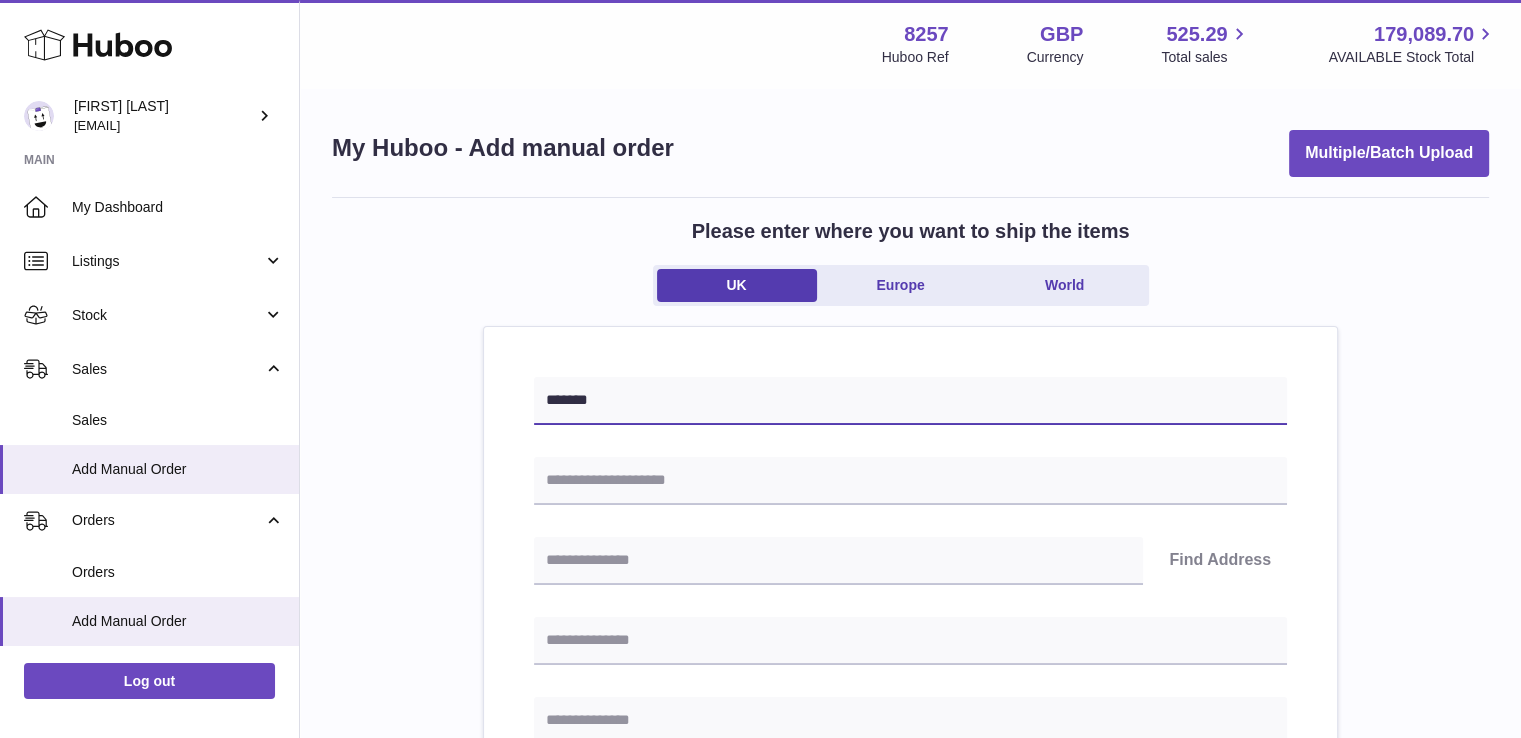 type on "*******" 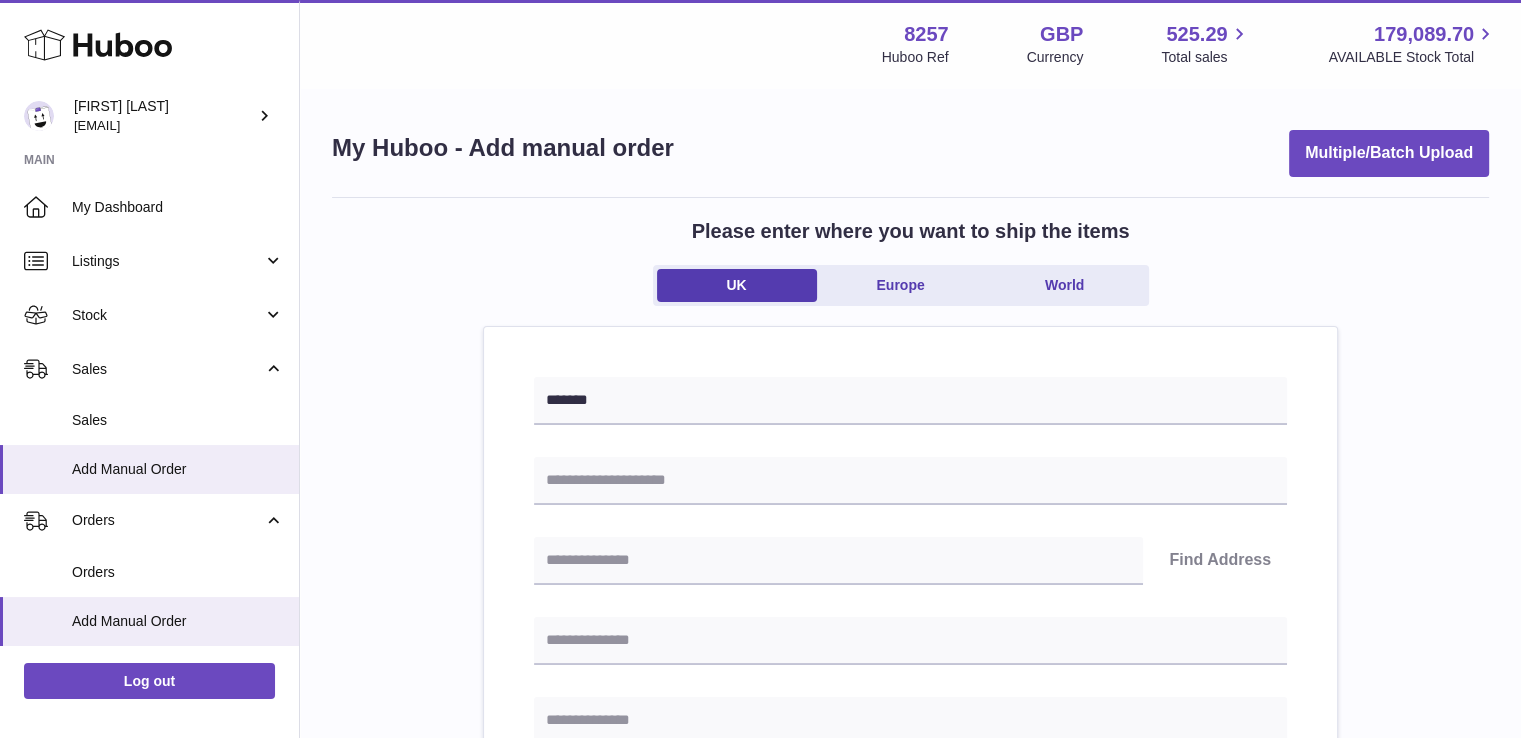 click on "Please enter where you want to ship the items
UK
Europe
World" at bounding box center [910, 272] 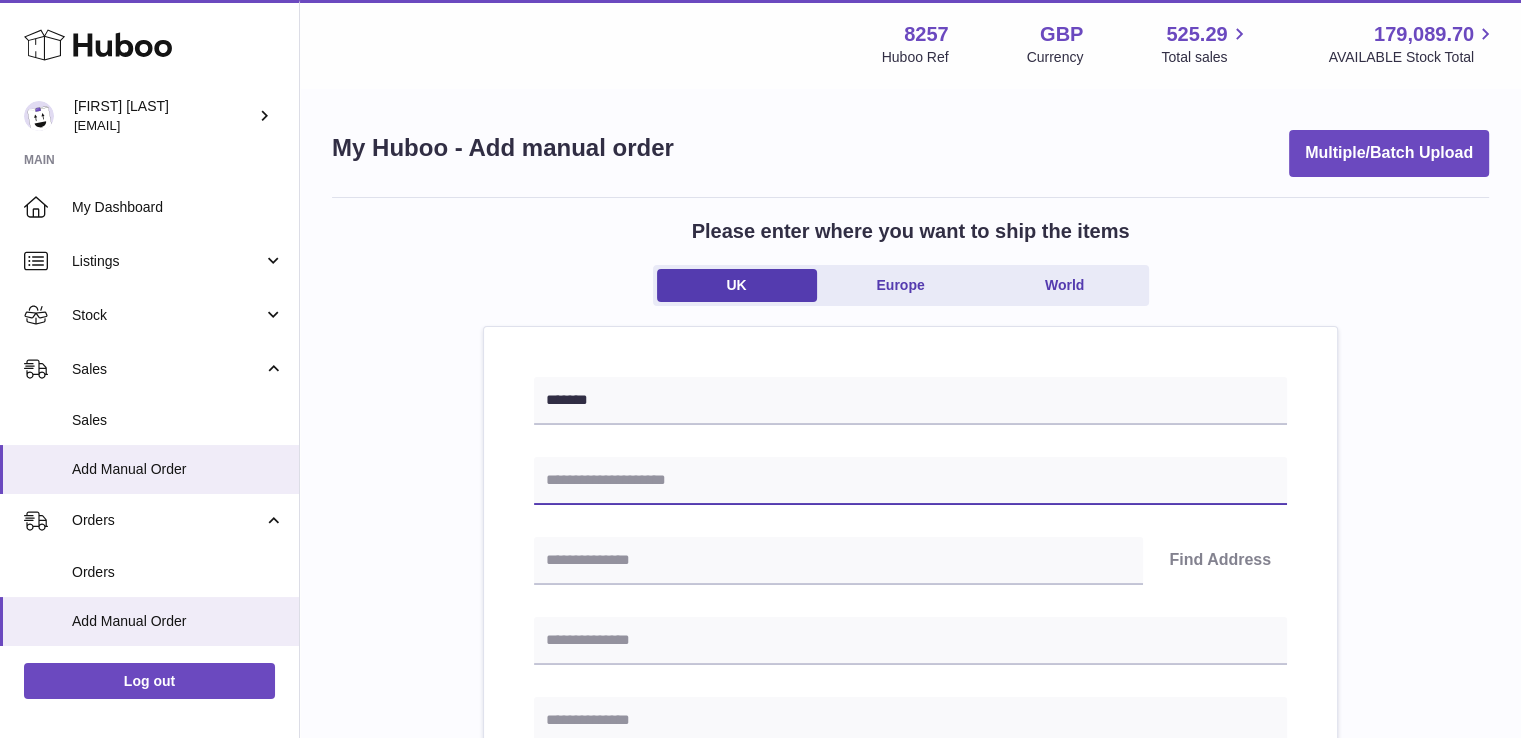 click at bounding box center [910, 481] 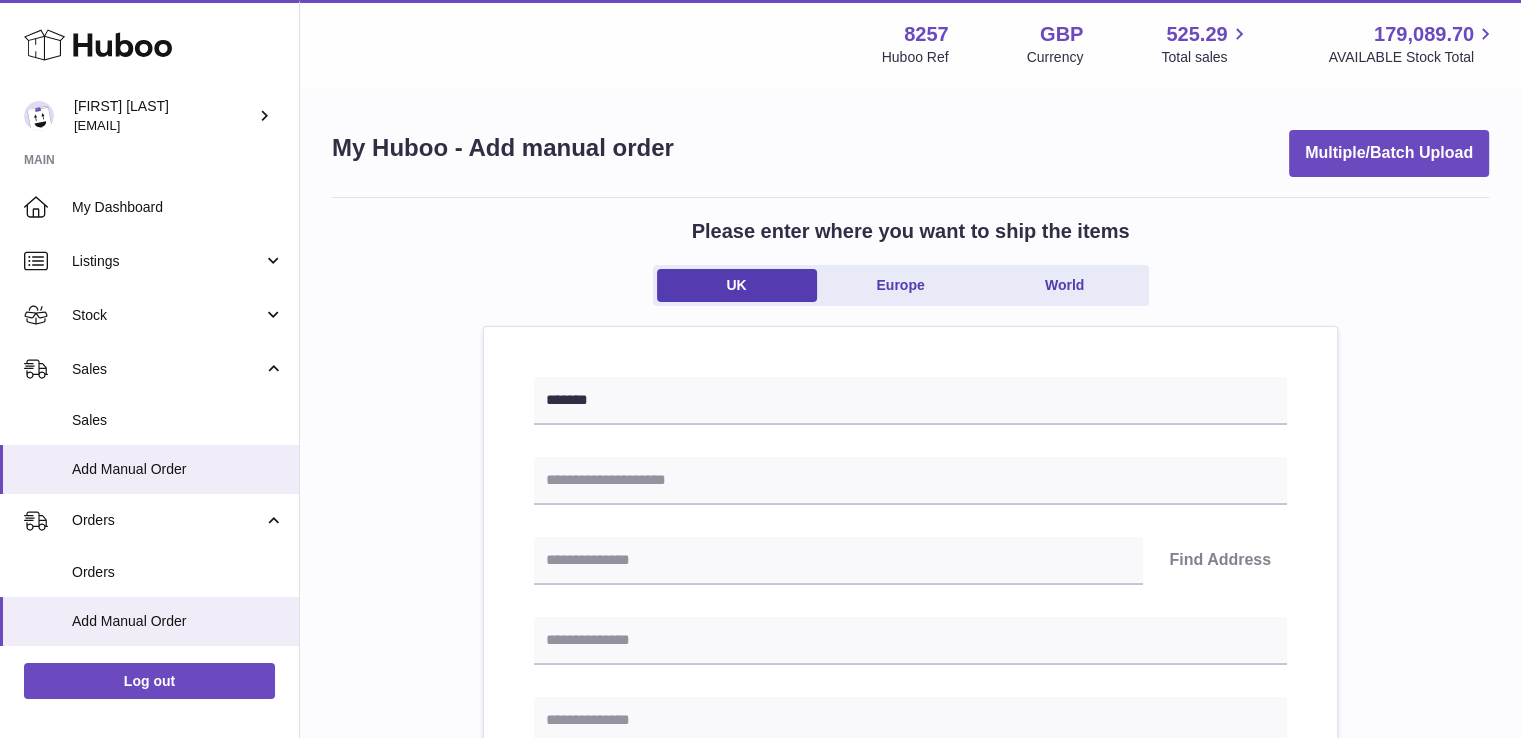 click on "Please enter where you want to ship the items
UK
Europe
World
*******
Find Address
Please enter how you want to ship             Loading...
You require an order to be fulfilled which is going directly to another business or retailer rather than directly to a consumer. Please ensure you have contacted our customer service department for further information relating to any associated costs and (order completion) timescales, before proceeding.
Optional extra fields             Loading..." at bounding box center (910, 893) 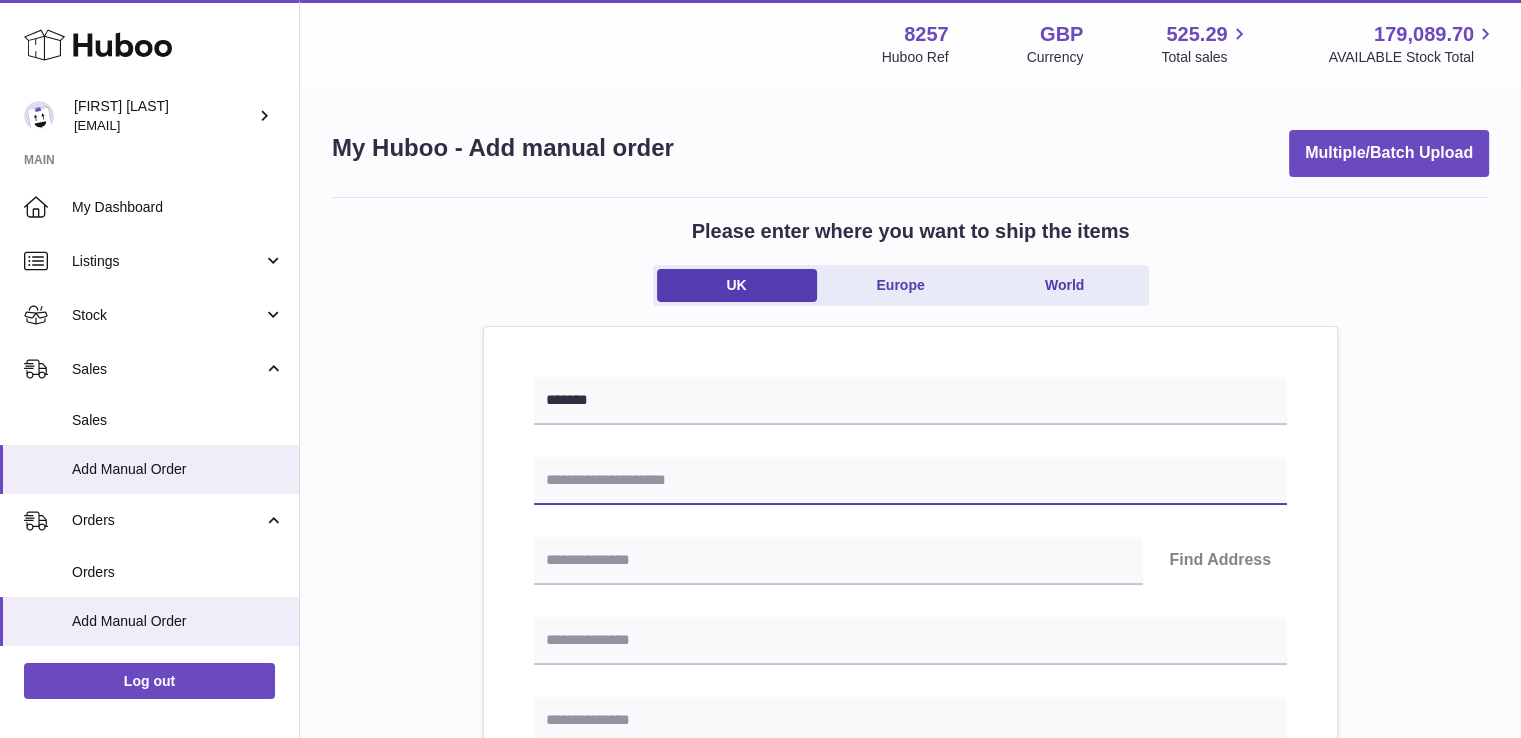 click at bounding box center [910, 481] 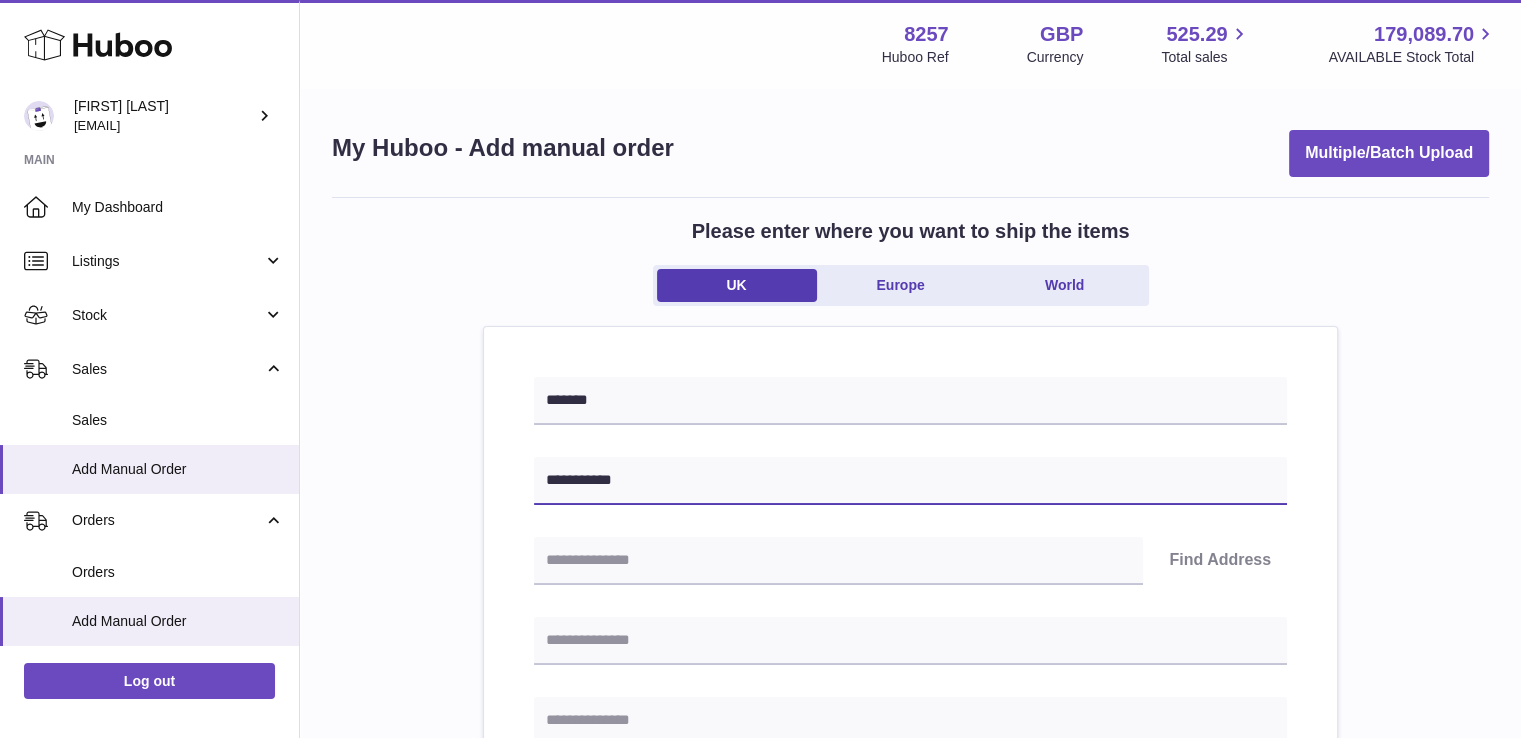 type on "**********" 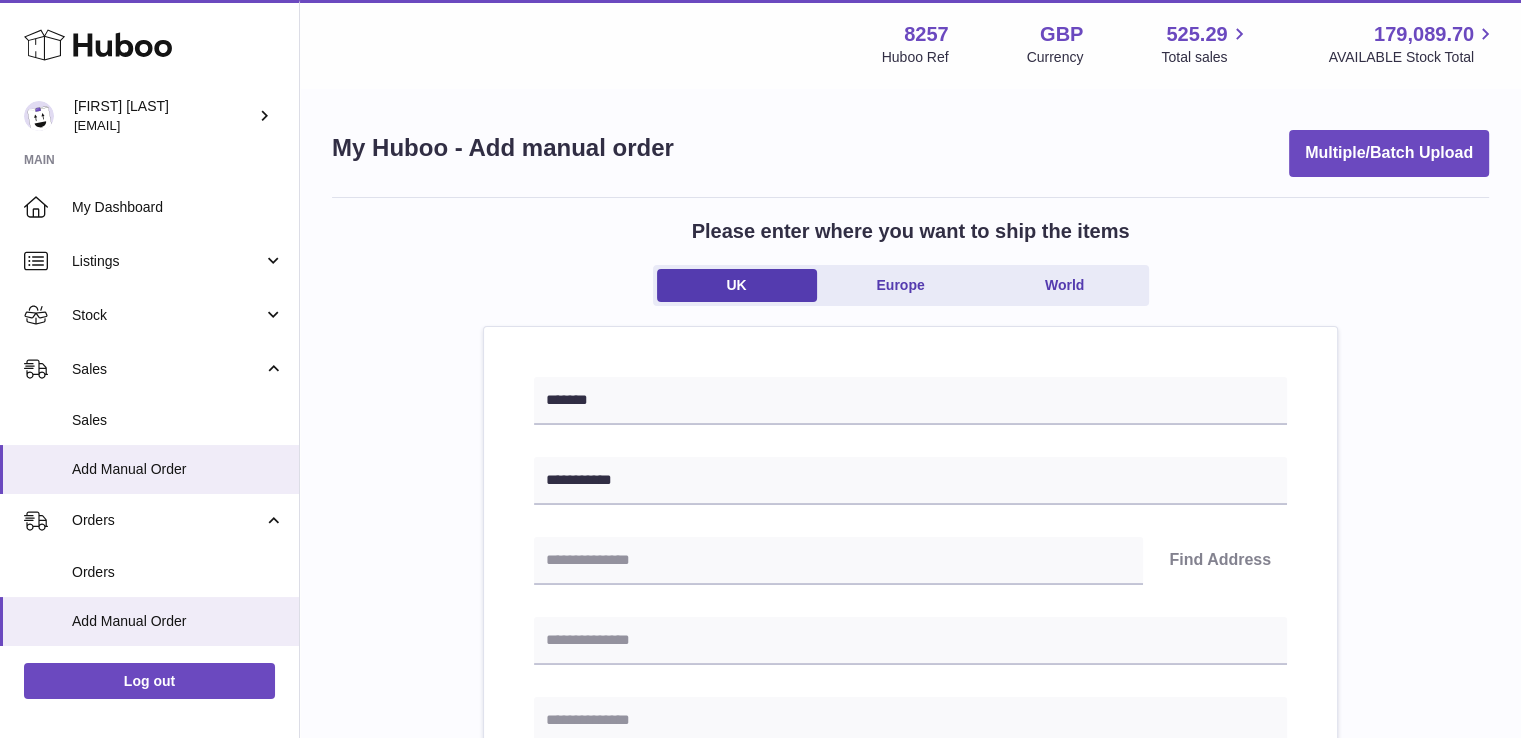 click on "**********" at bounding box center (910, 893) 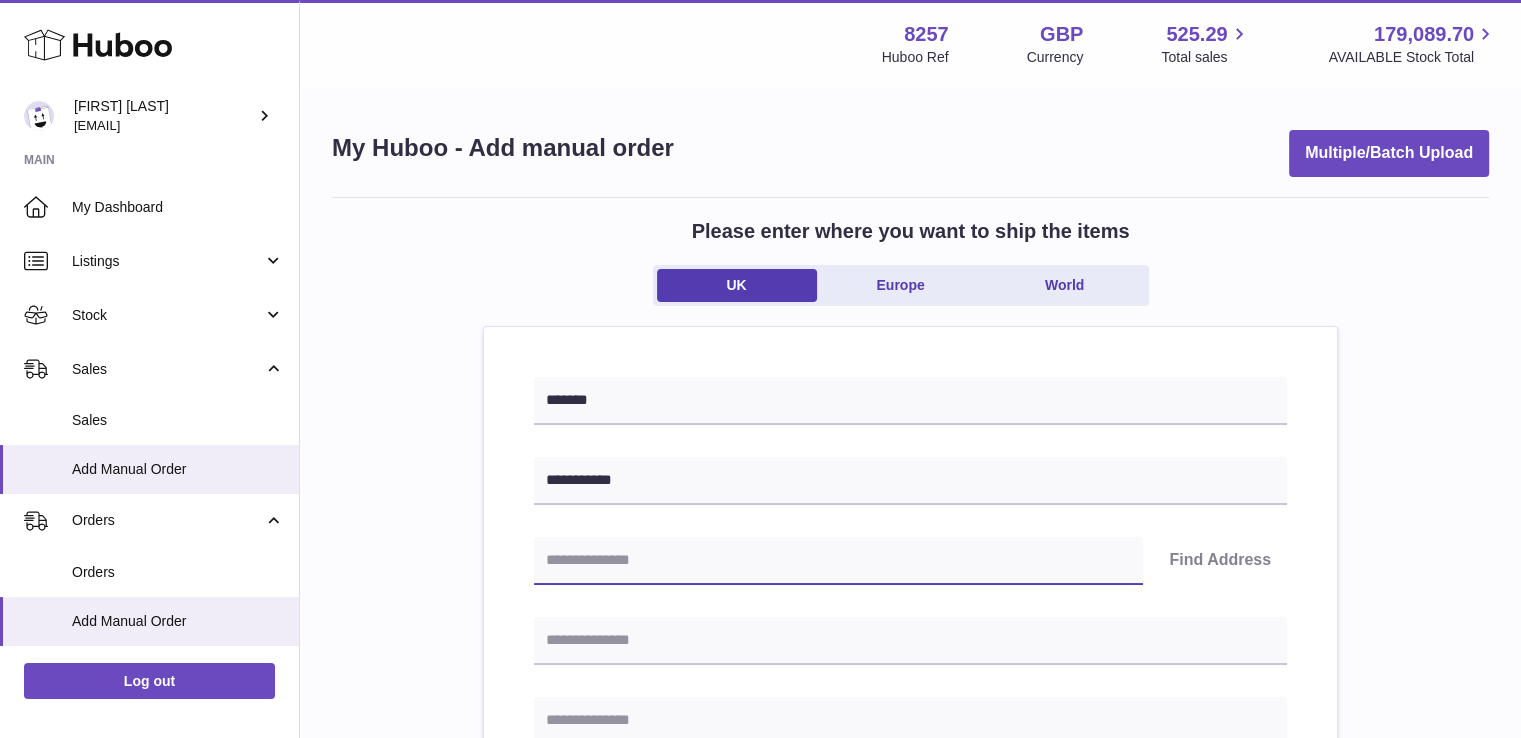drag, startPoint x: 636, startPoint y: 579, endPoint x: 652, endPoint y: 571, distance: 17.888544 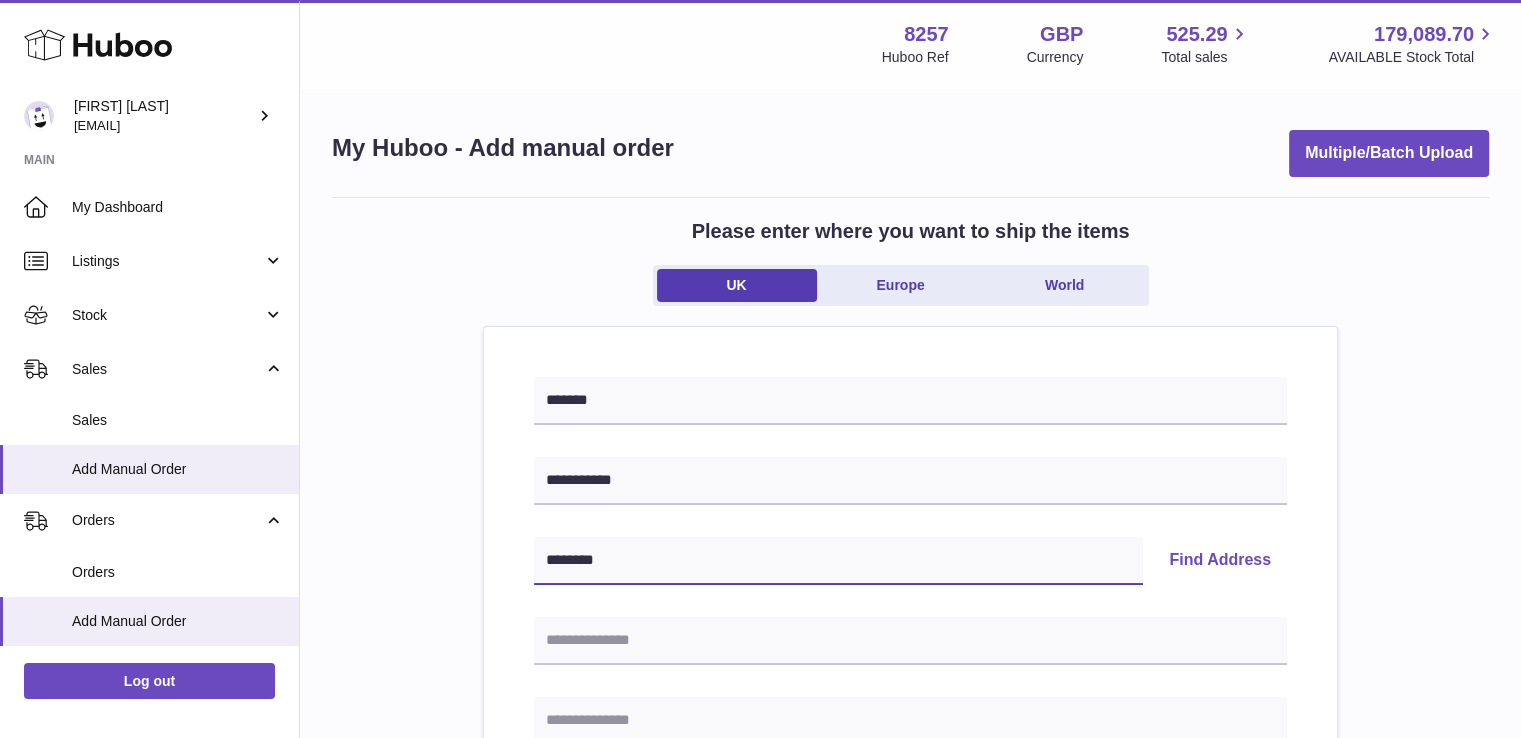 type on "********" 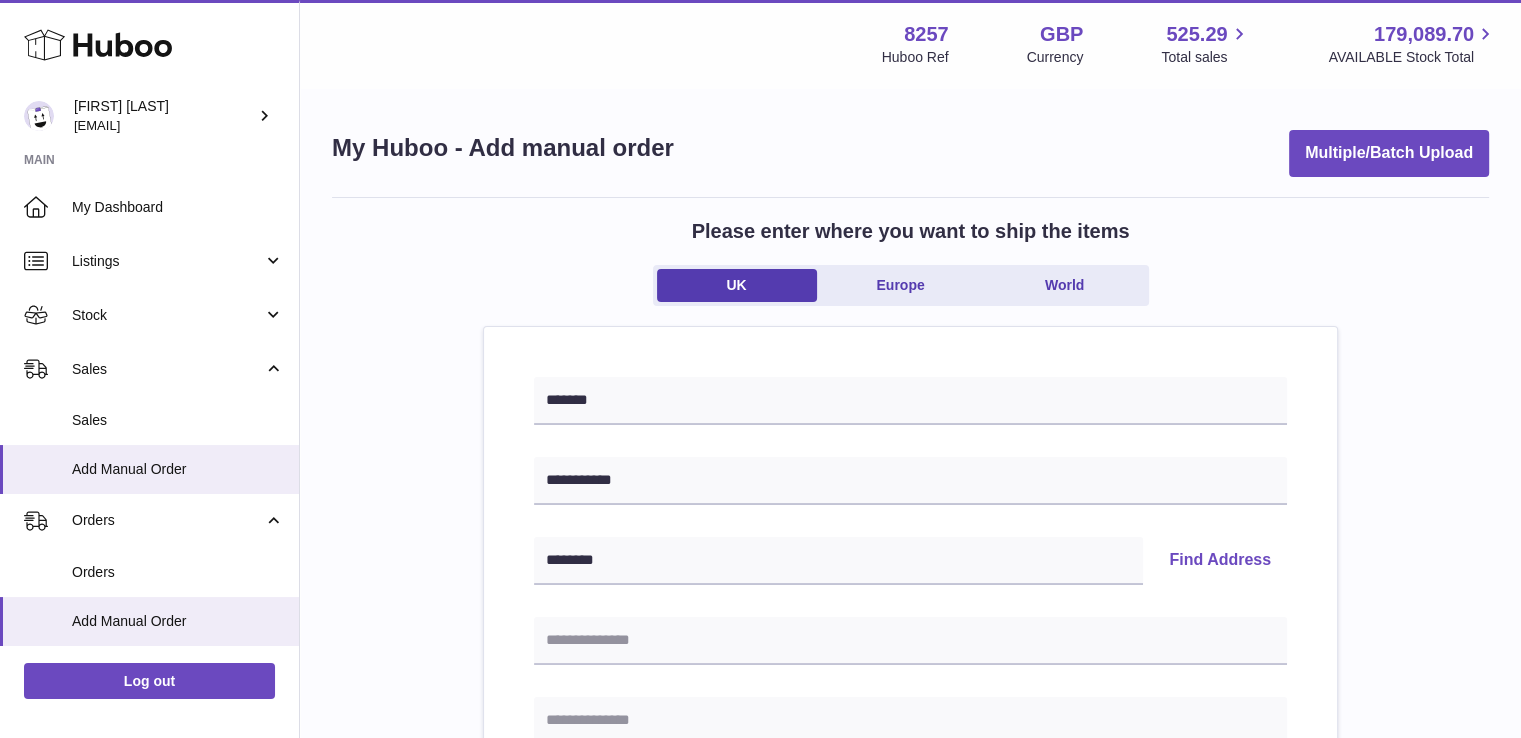 click on "Find Address" at bounding box center [1220, 561] 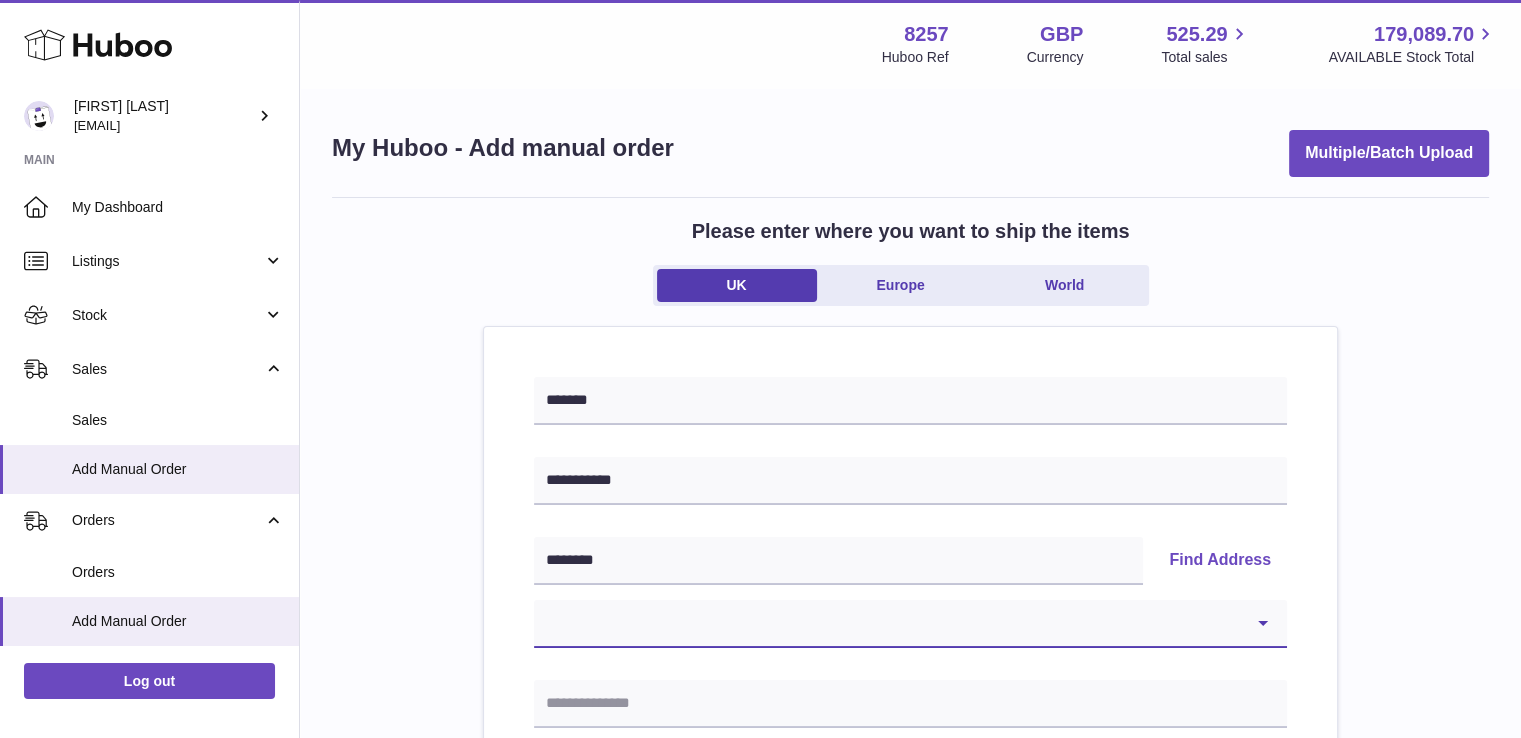 click on "**********" at bounding box center [910, 624] 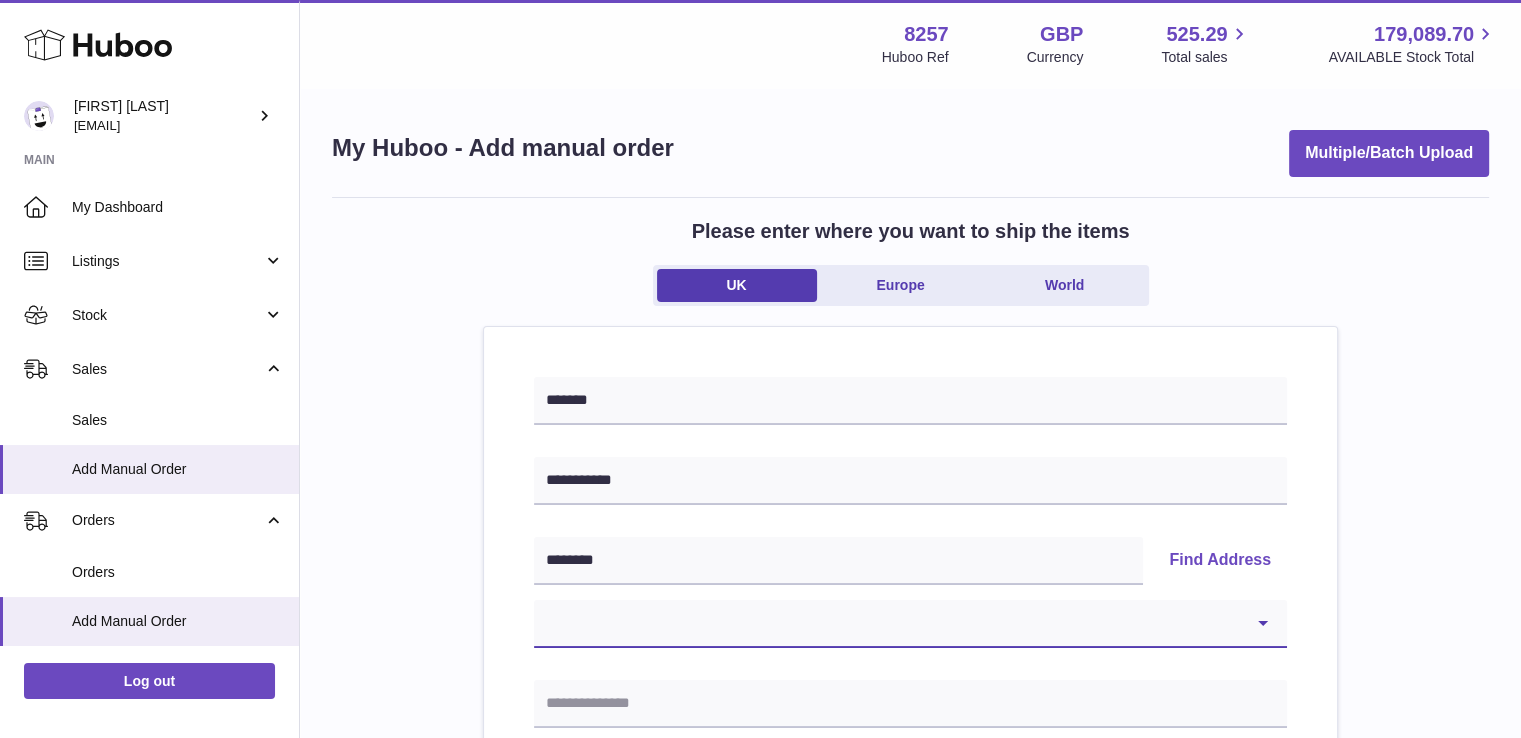 select on "**" 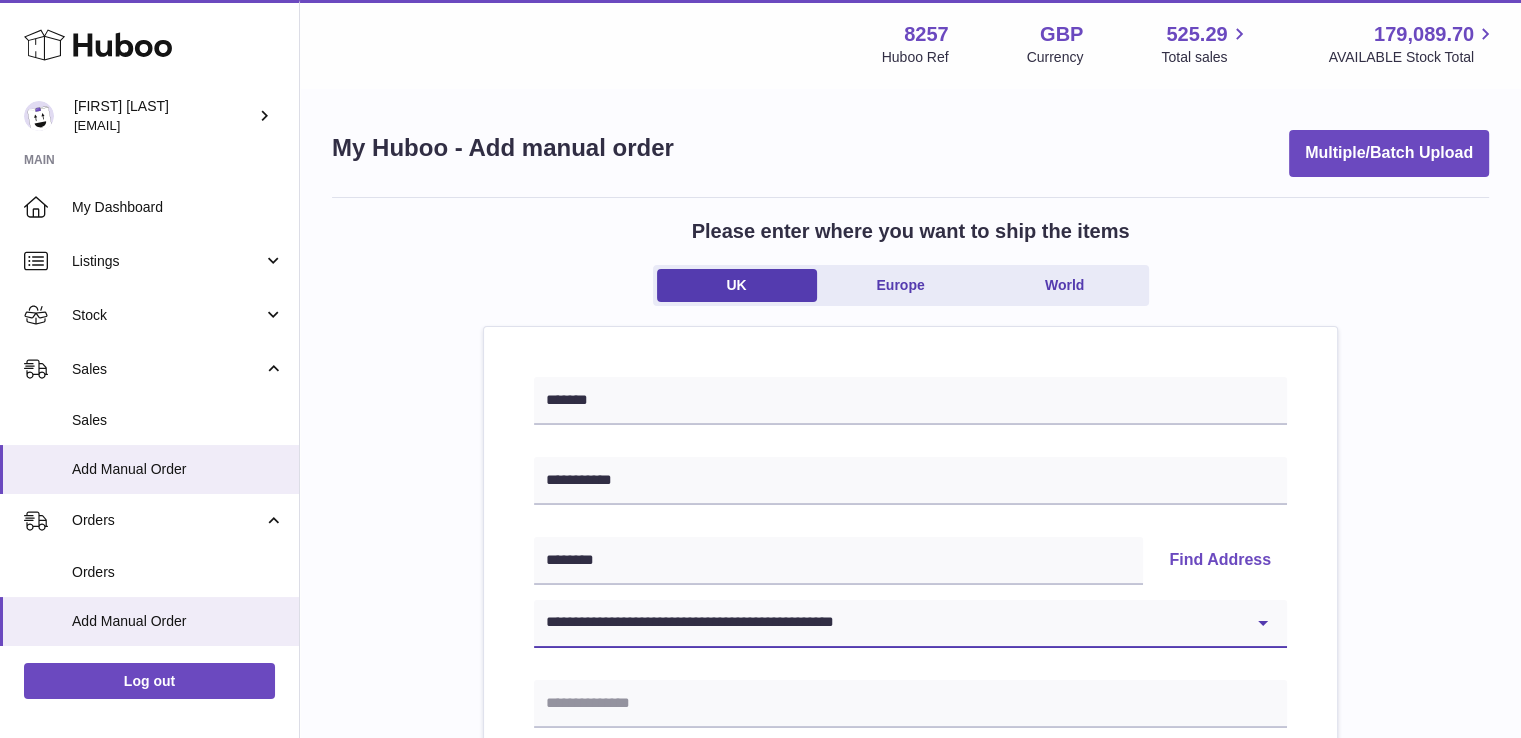 click on "**********" at bounding box center [910, 624] 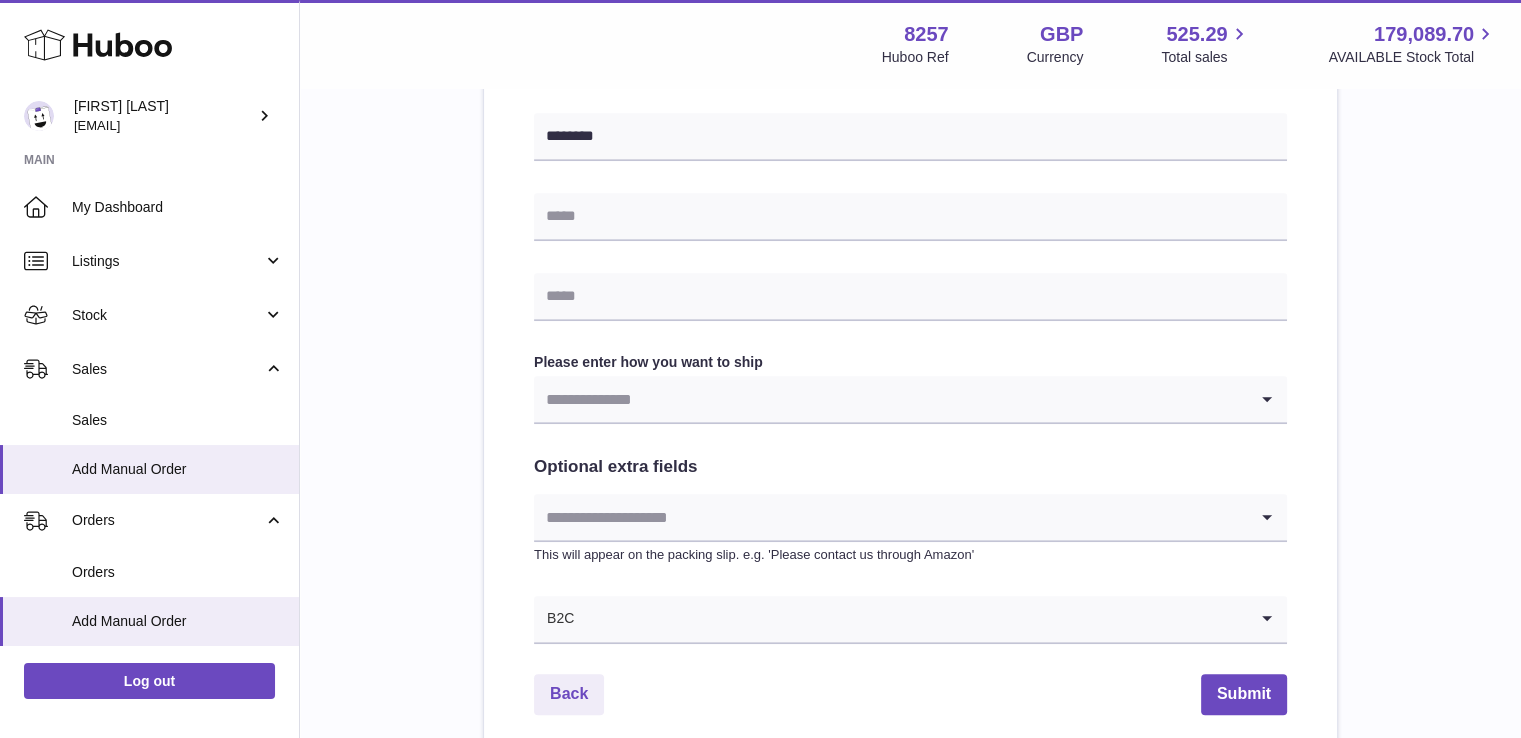 scroll, scrollTop: 900, scrollLeft: 0, axis: vertical 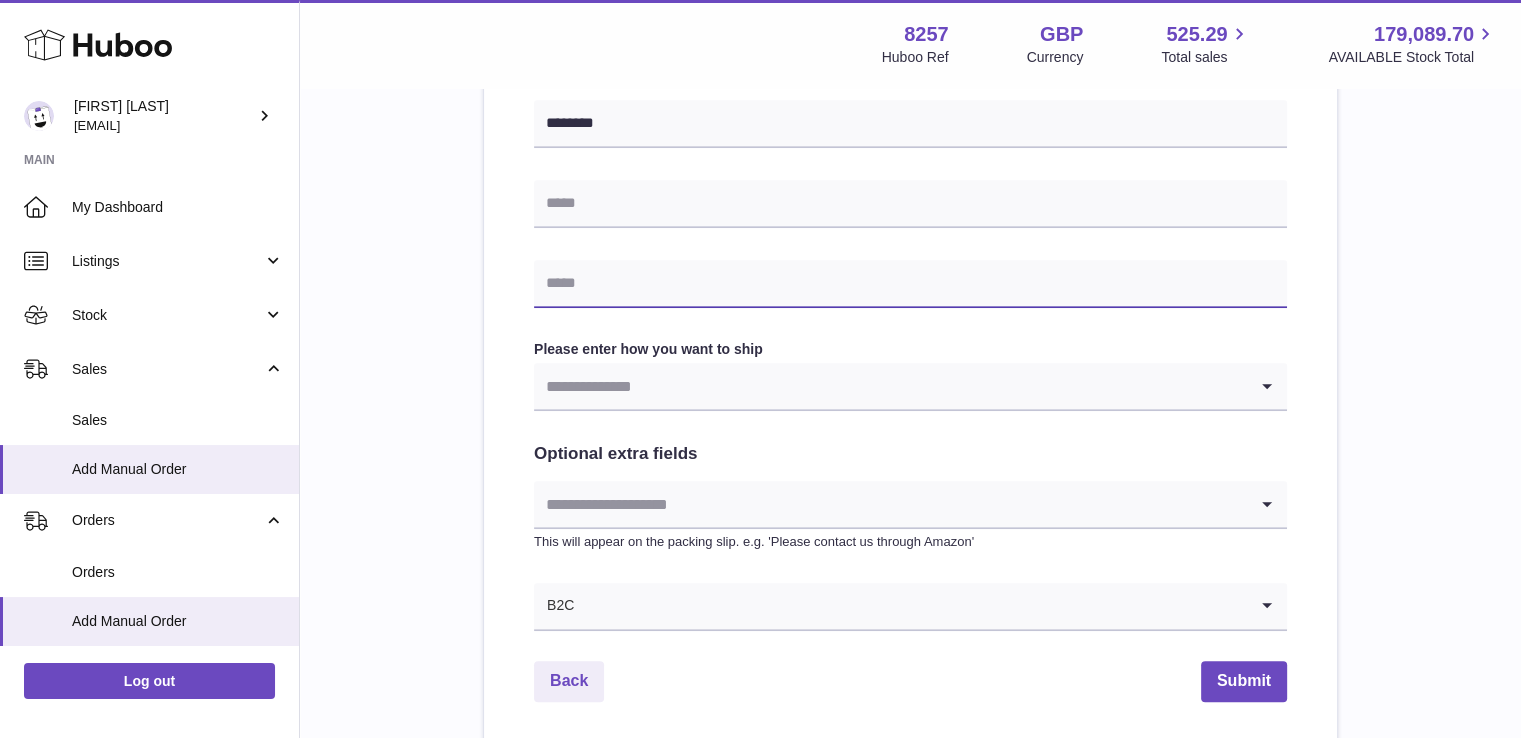 click at bounding box center [910, 284] 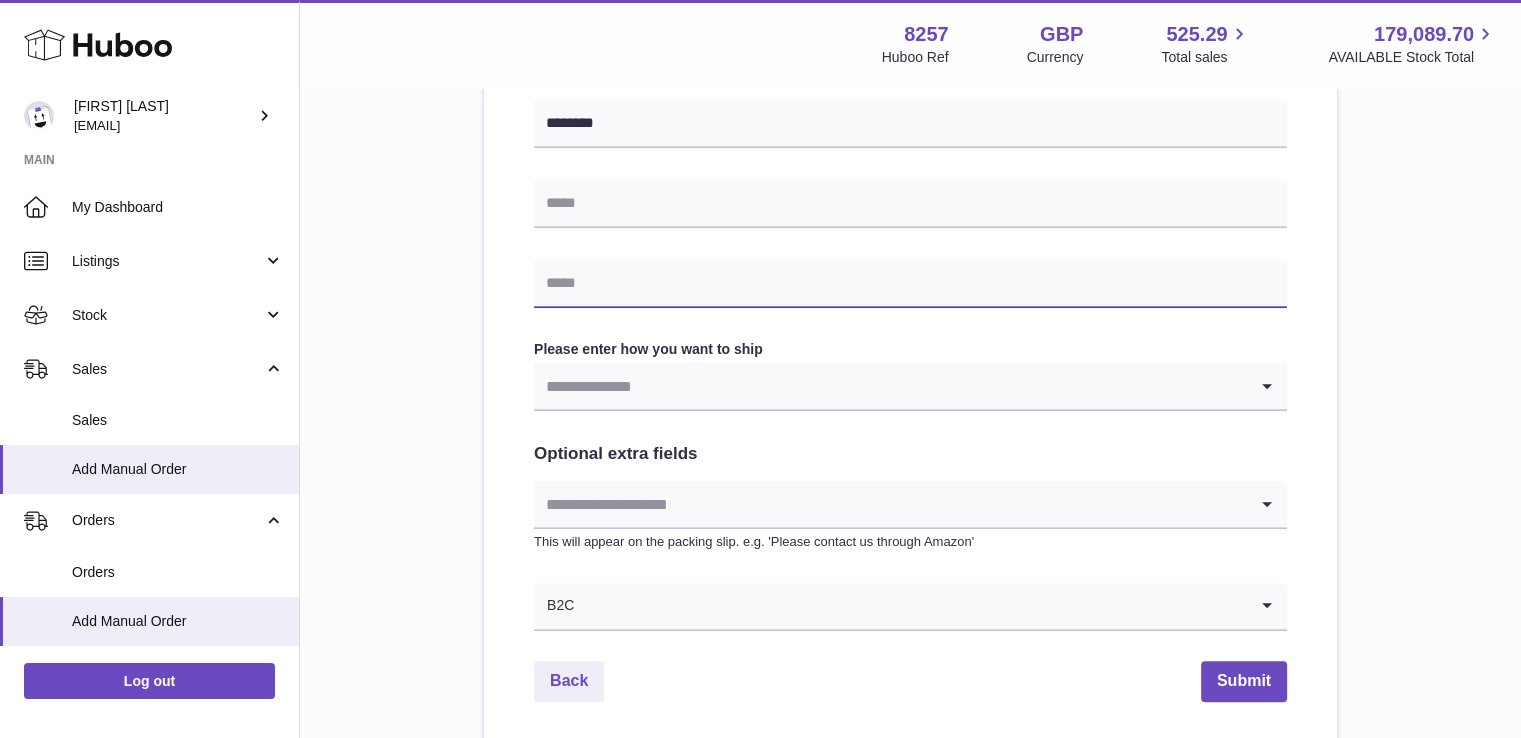 paste on "**********" 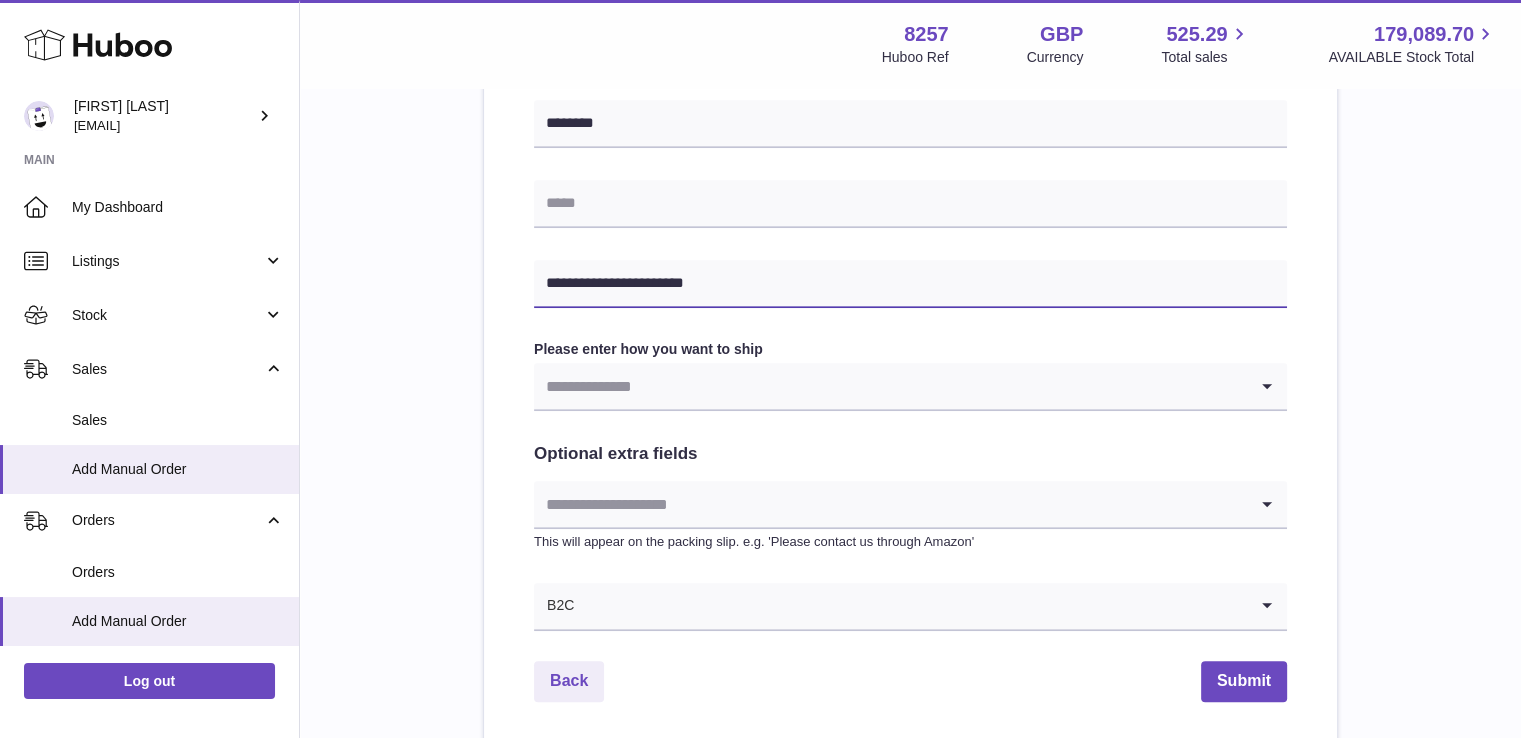 type on "**********" 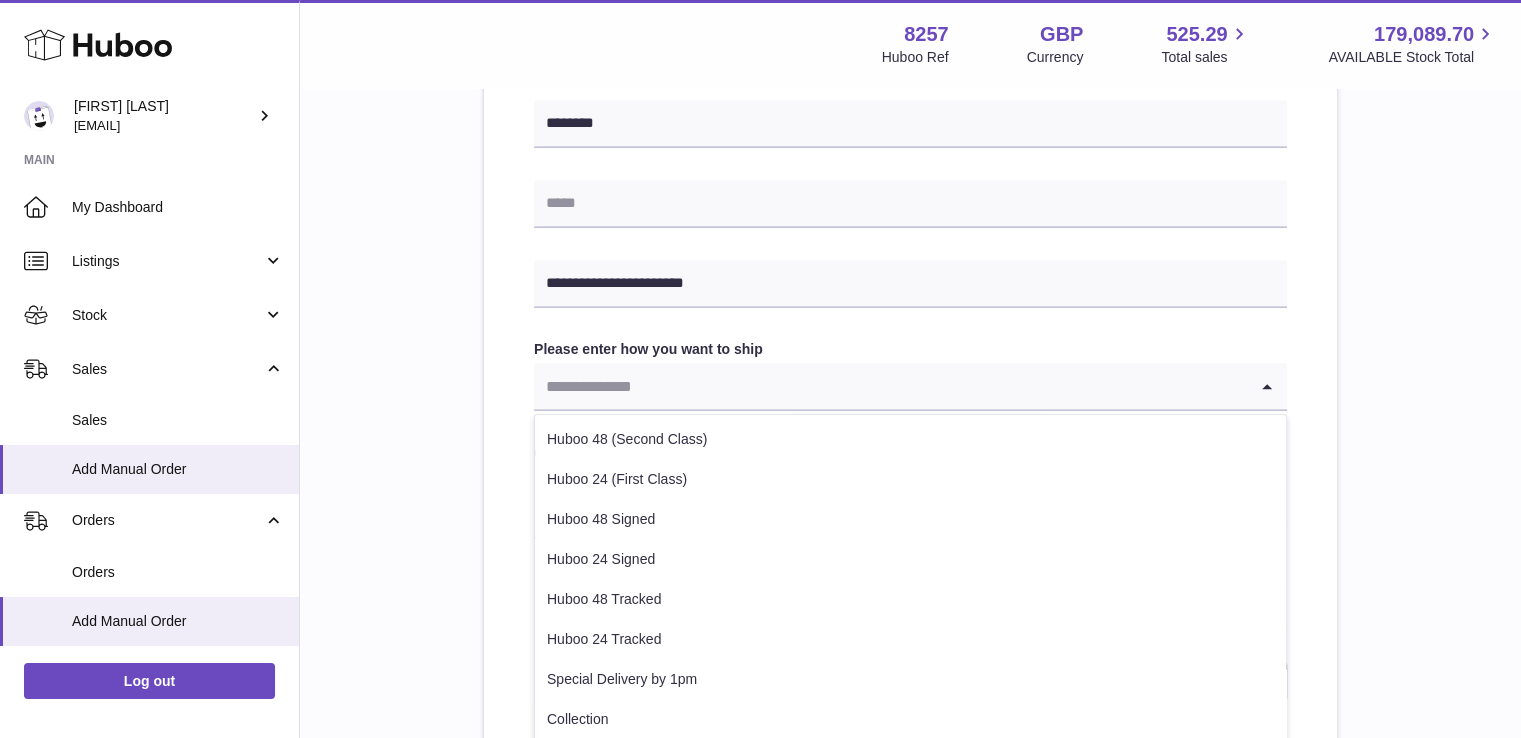 click at bounding box center [890, 386] 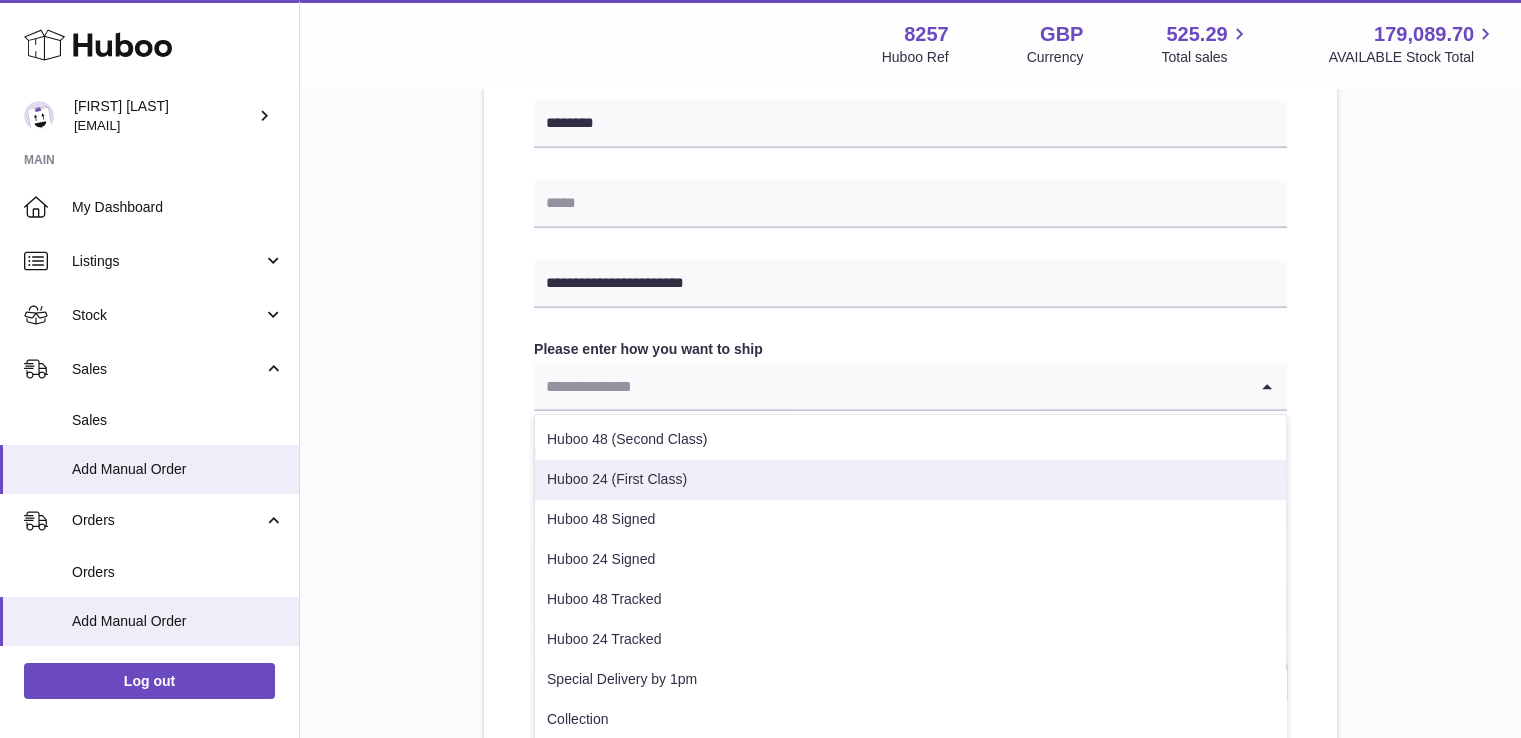 click on "Huboo 24 (First Class)" at bounding box center (910, 480) 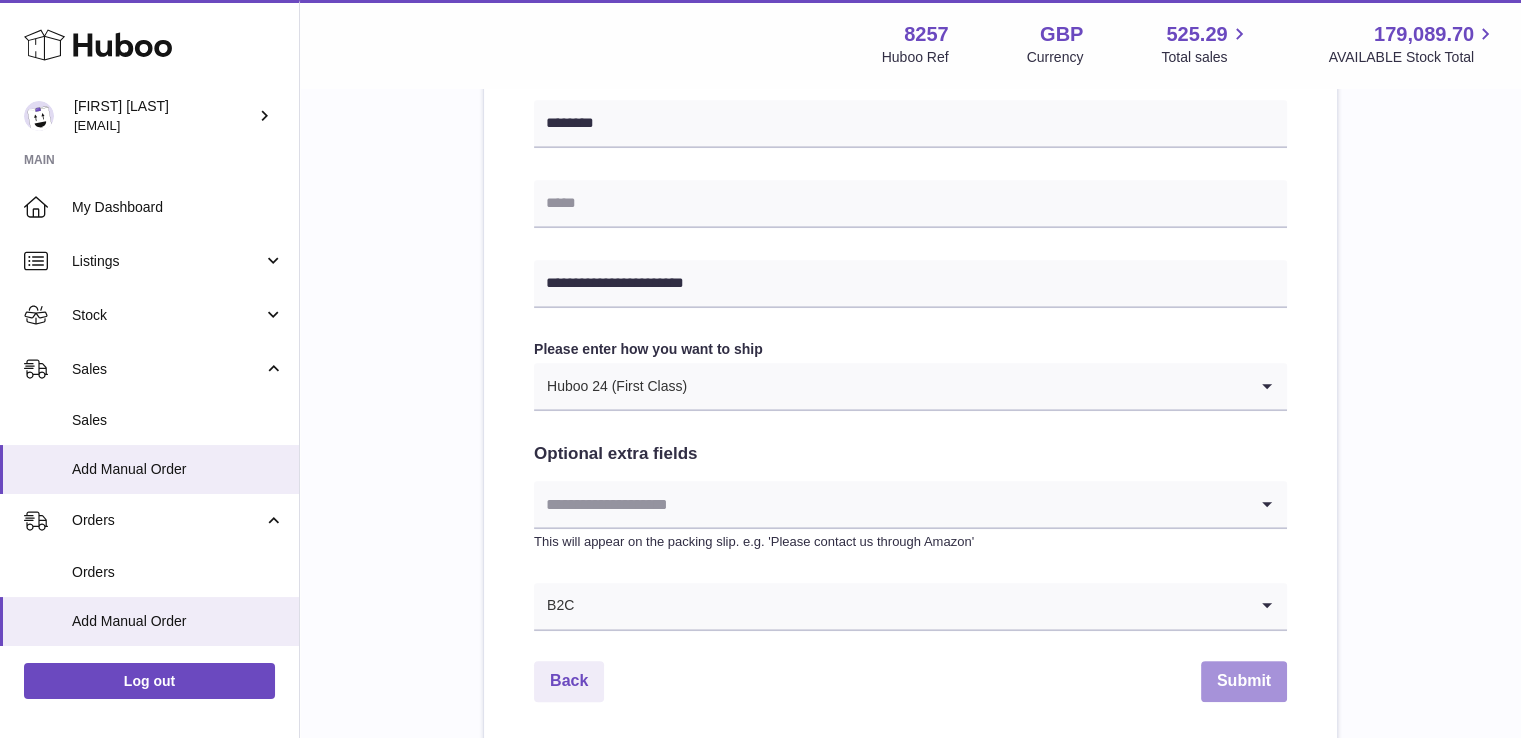 click on "Submit" at bounding box center (1244, 681) 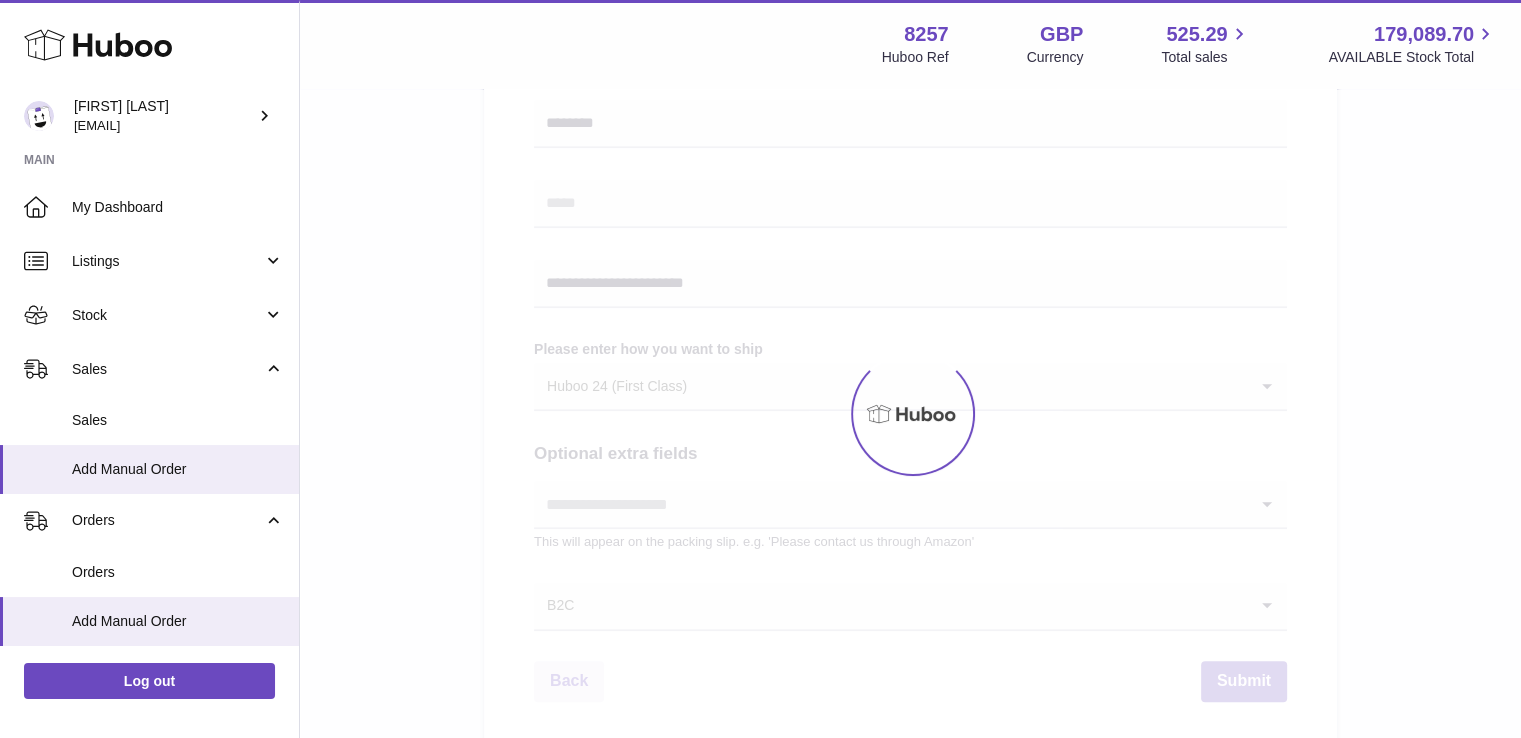 scroll, scrollTop: 0, scrollLeft: 0, axis: both 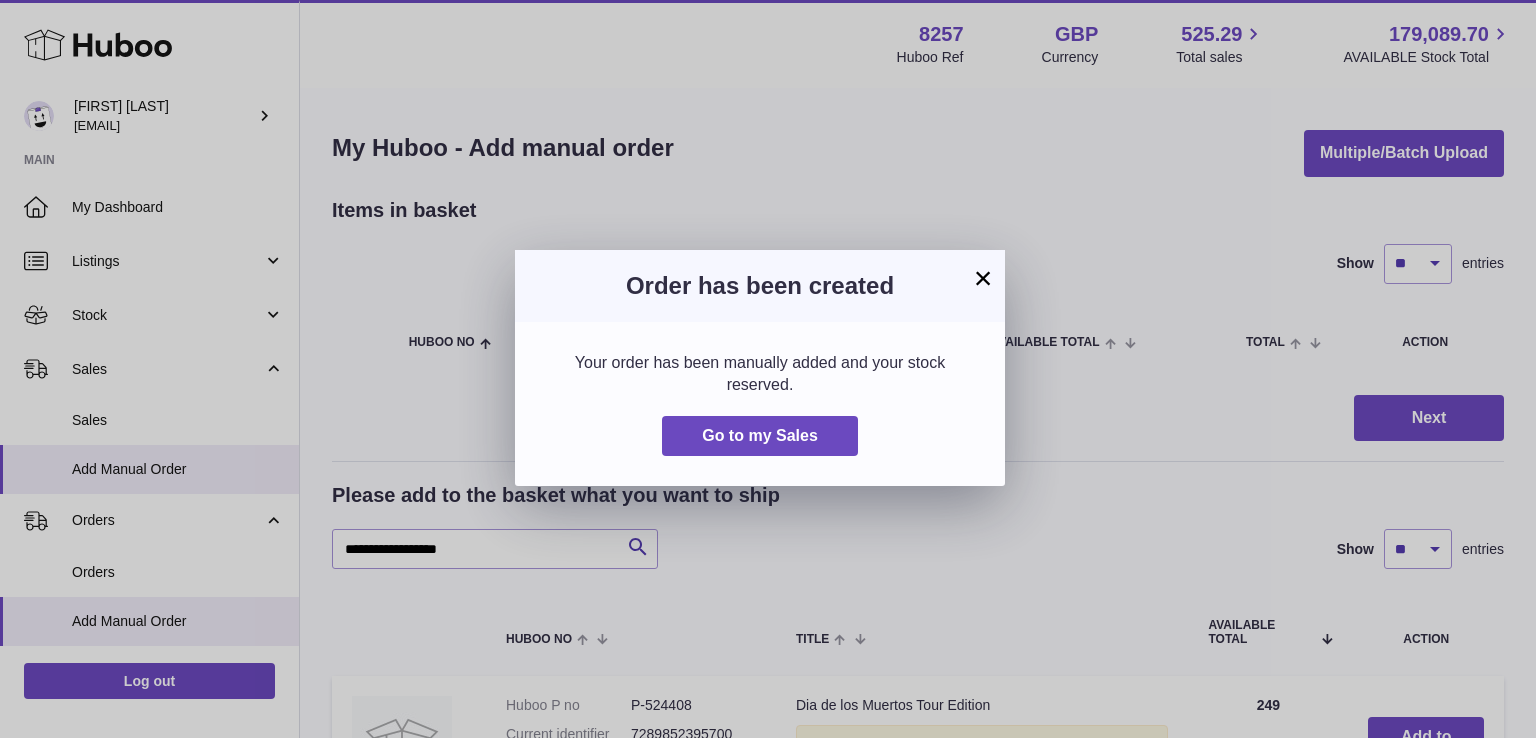 click on "×" at bounding box center (983, 278) 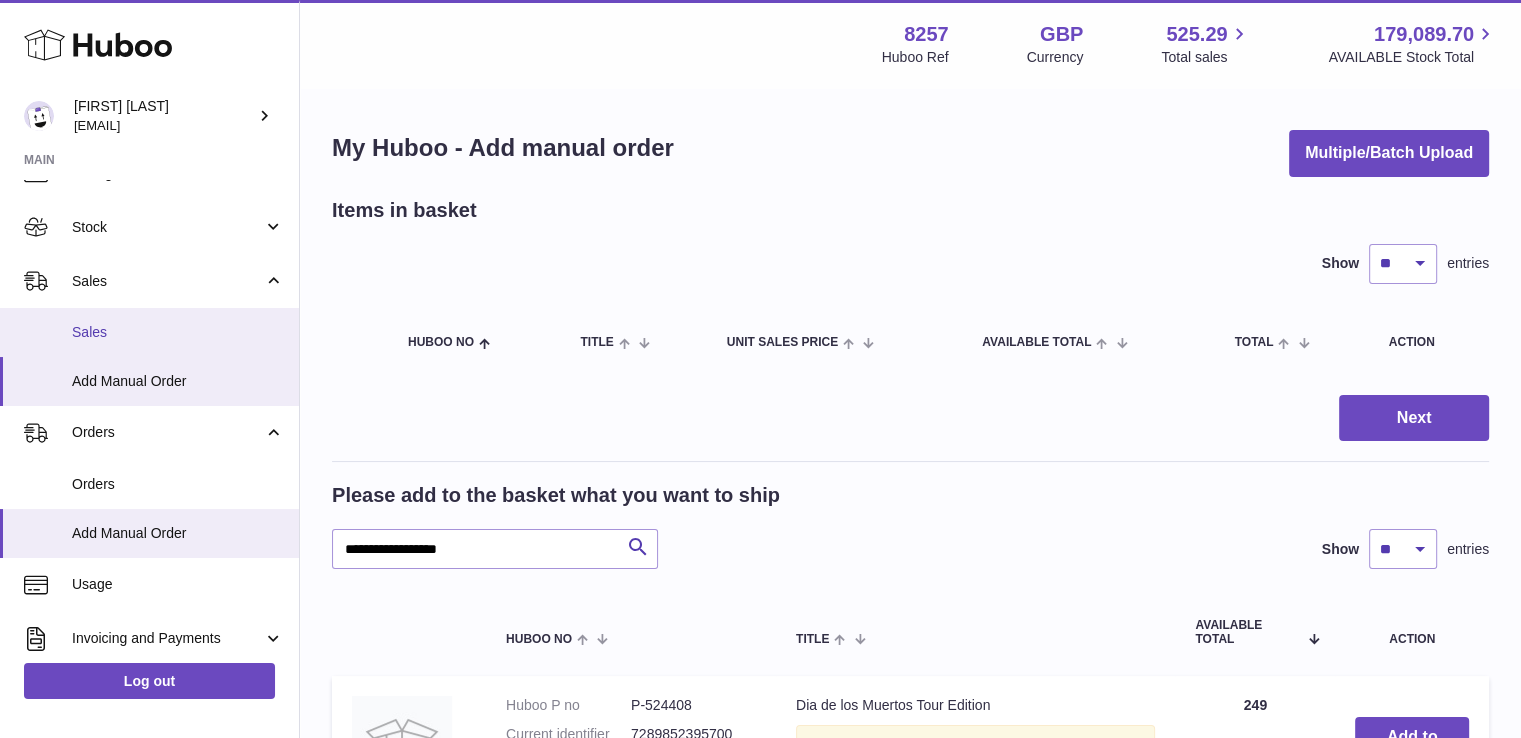 scroll, scrollTop: 200, scrollLeft: 0, axis: vertical 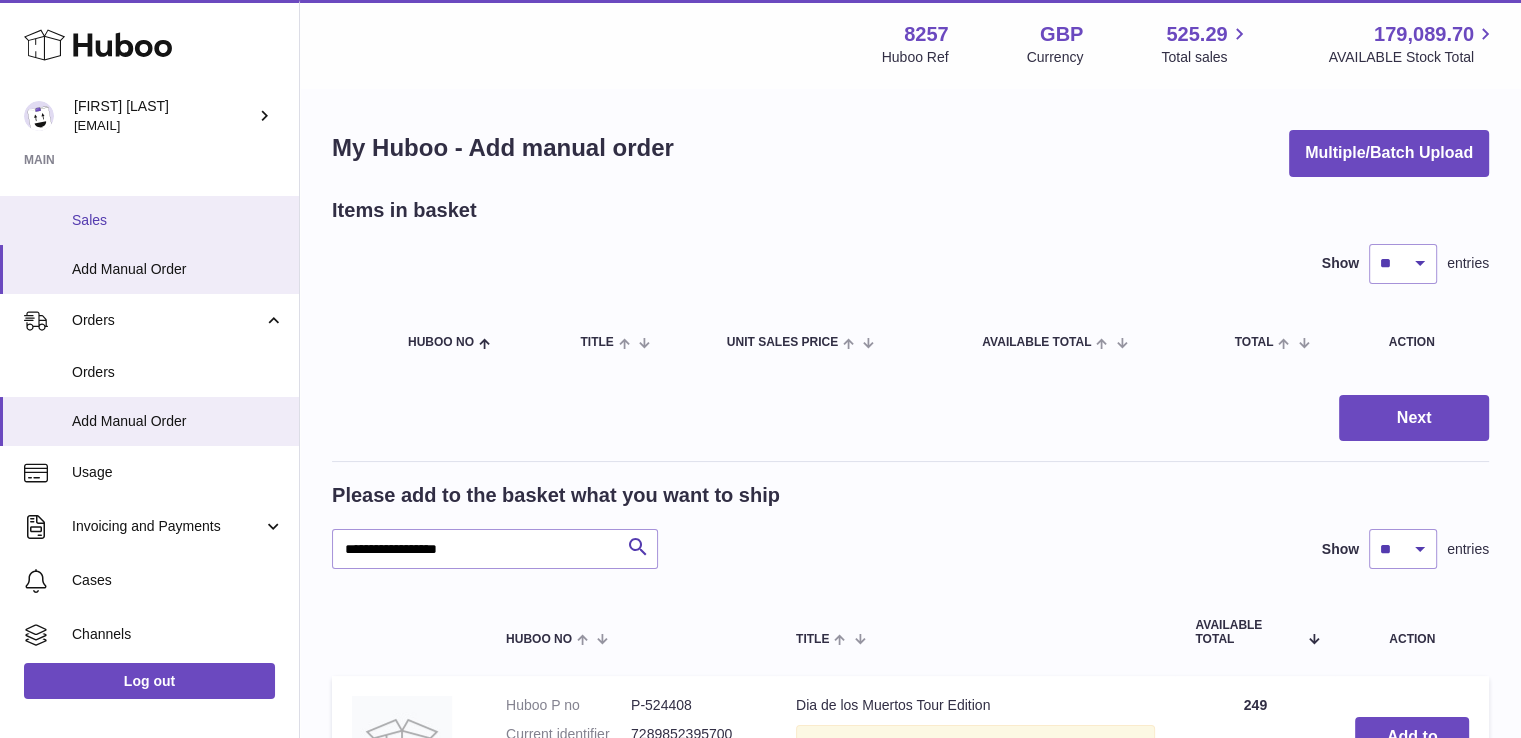 click on "Sales" at bounding box center [178, 220] 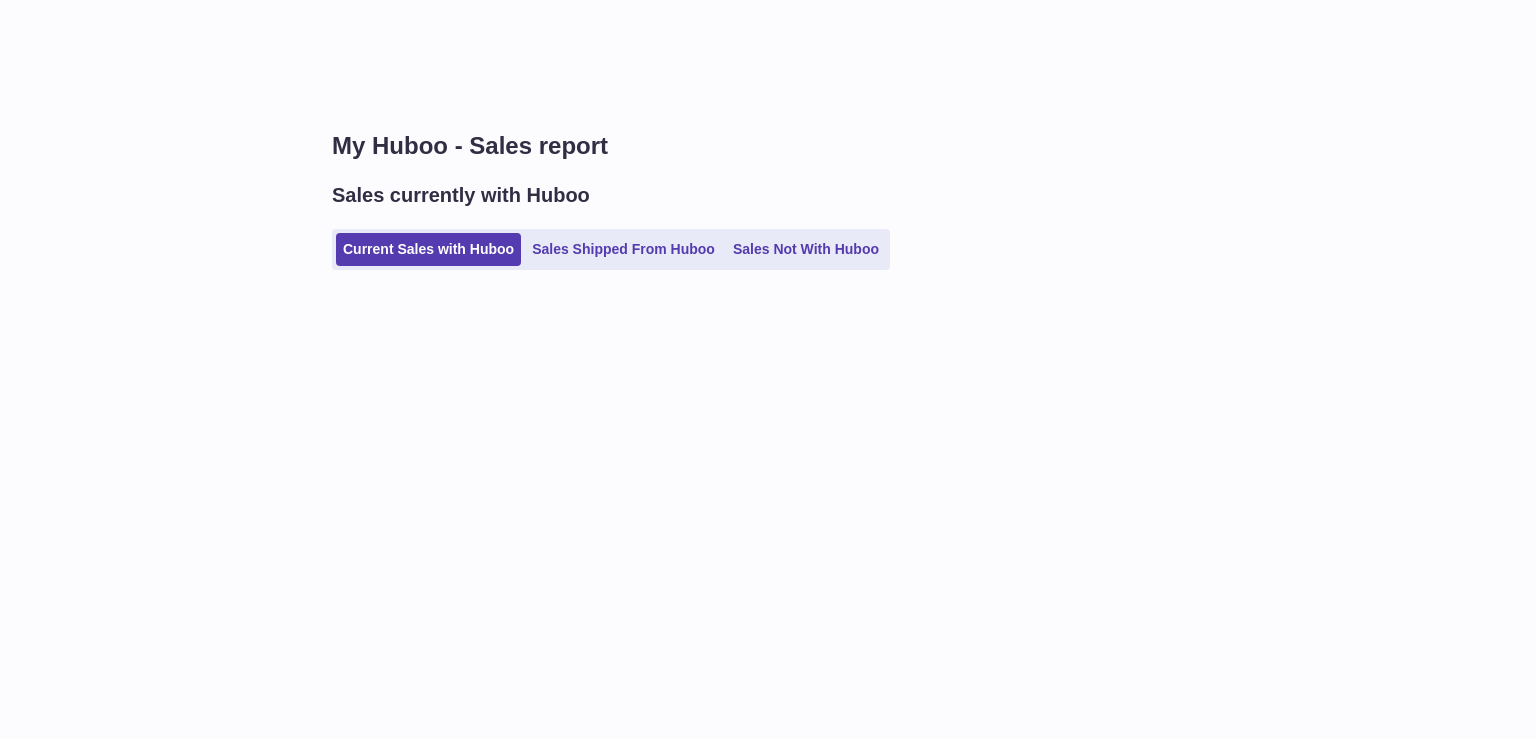 scroll, scrollTop: 0, scrollLeft: 0, axis: both 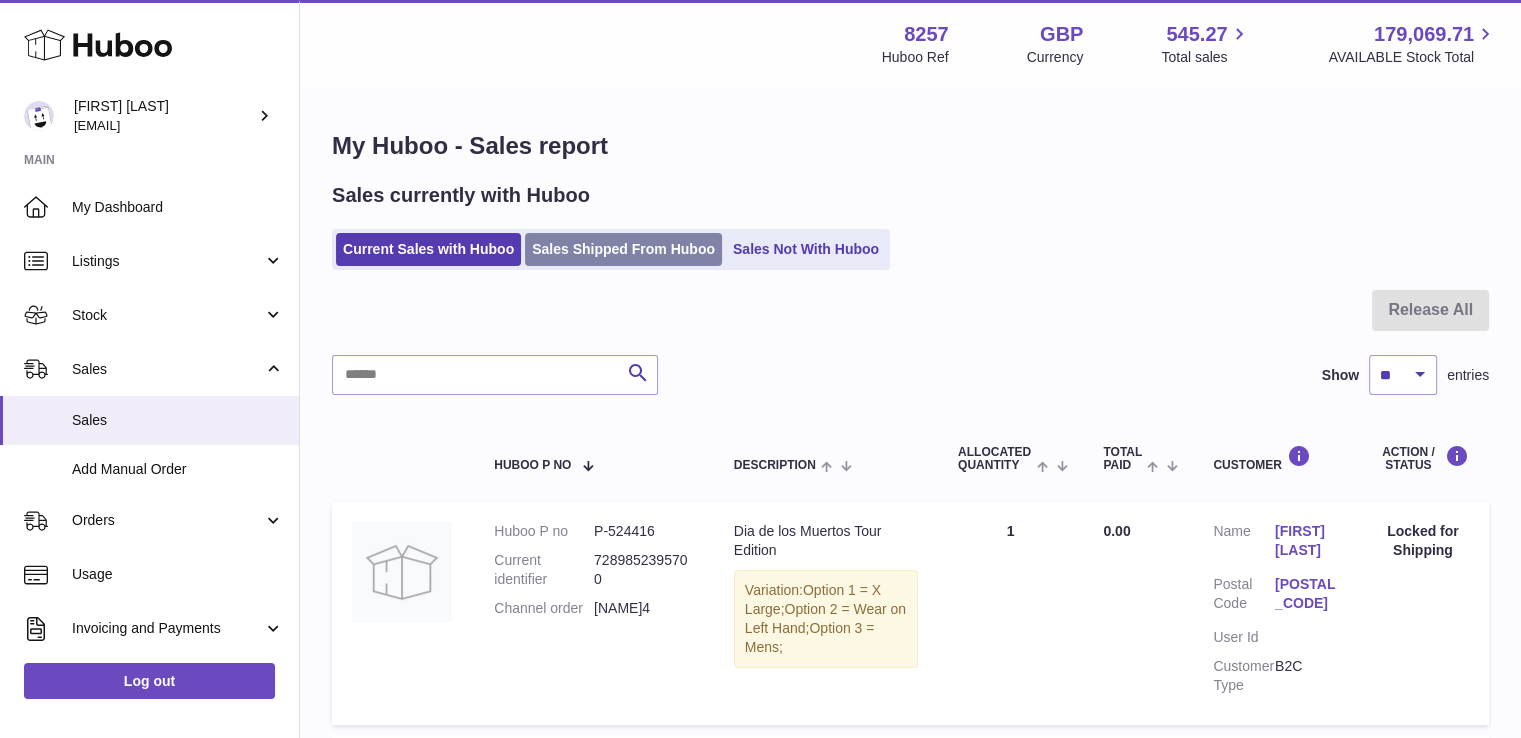 click on "Sales Shipped From Huboo" at bounding box center [623, 249] 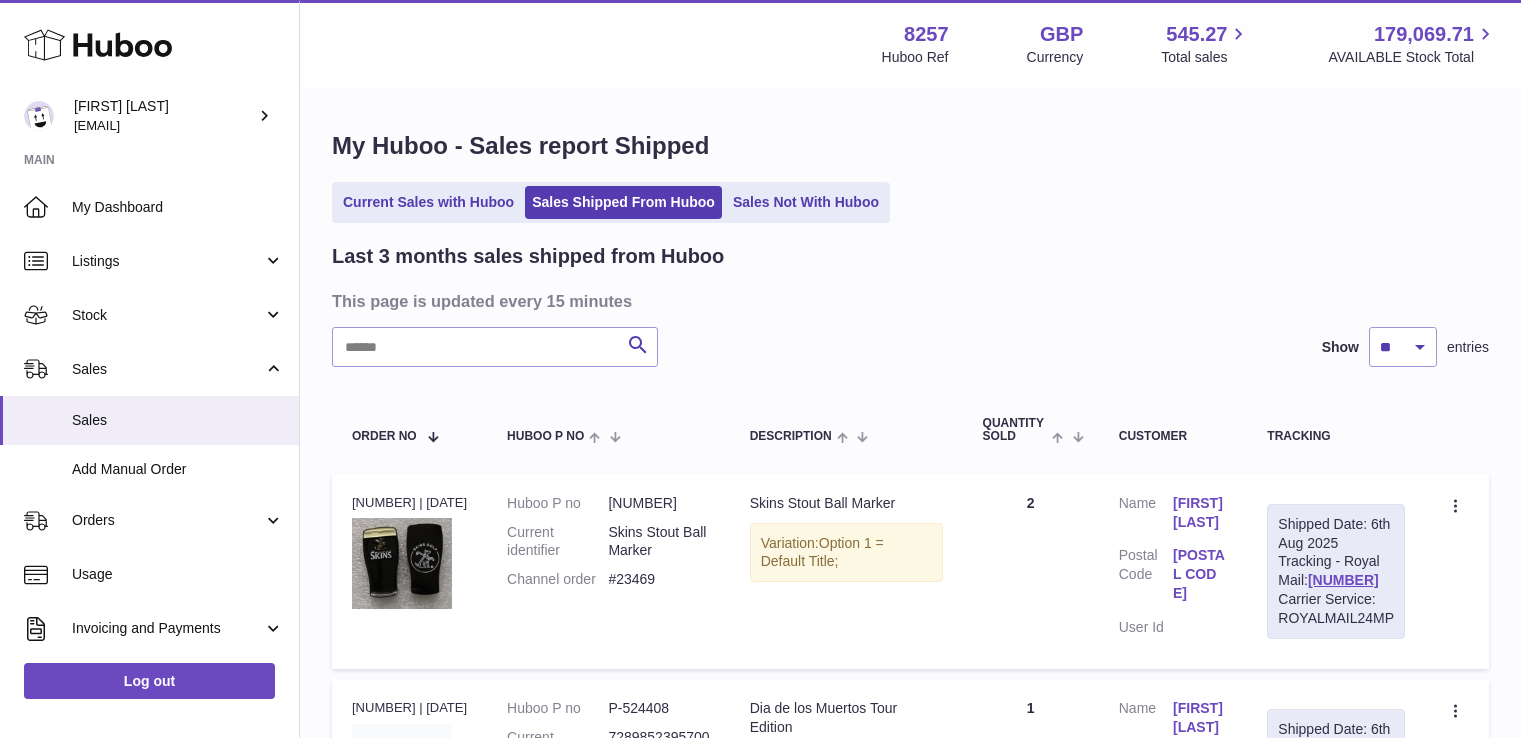 scroll, scrollTop: 0, scrollLeft: 0, axis: both 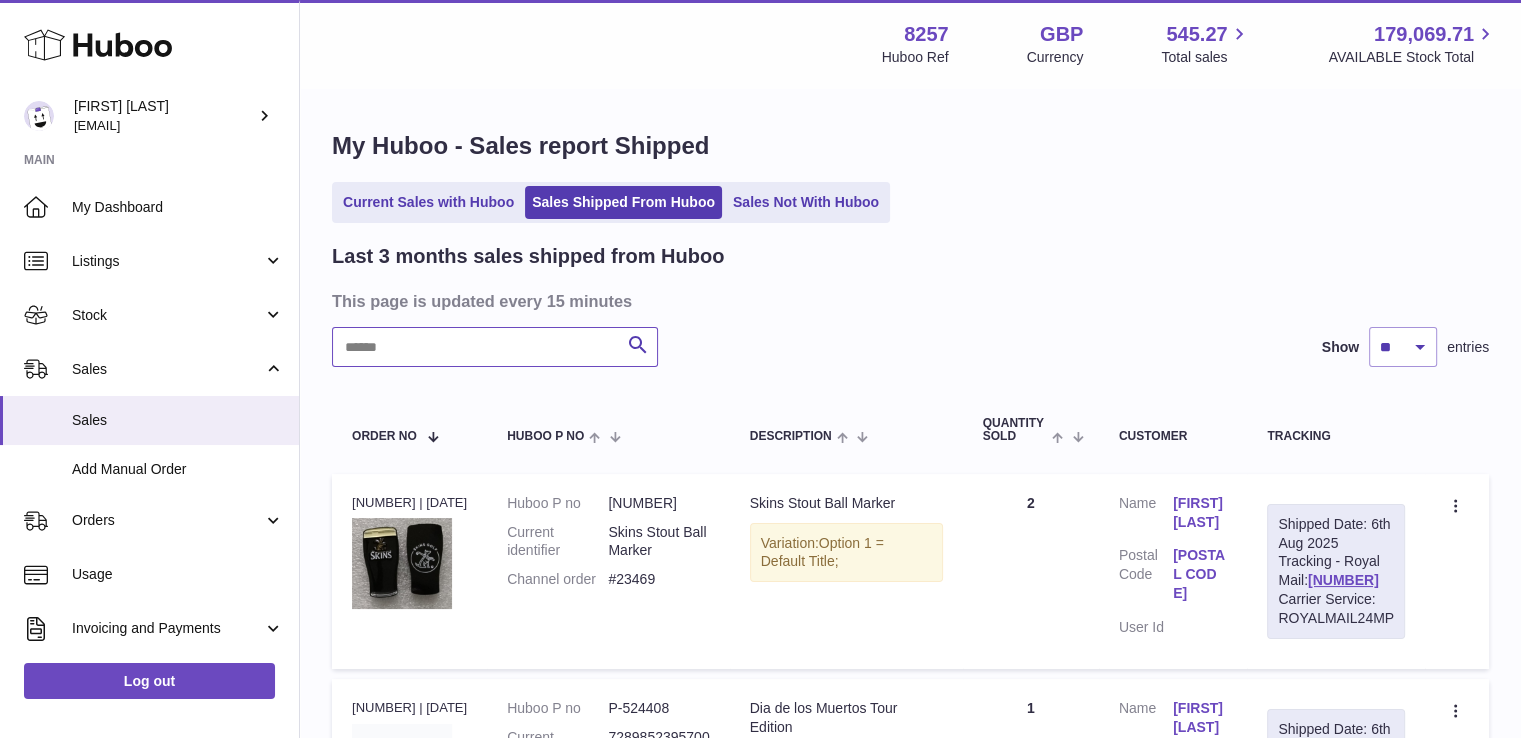 click at bounding box center (495, 347) 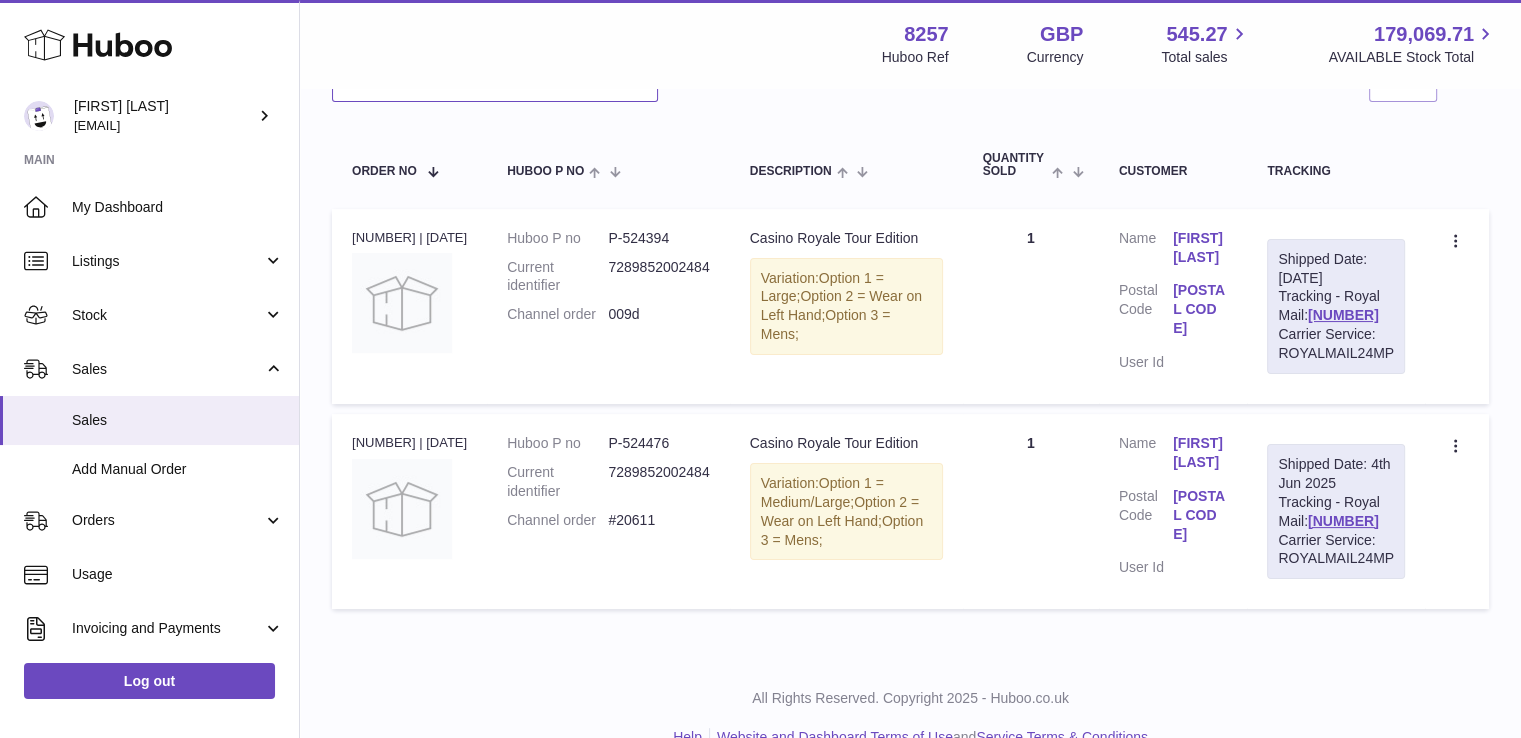 scroll, scrollTop: 300, scrollLeft: 0, axis: vertical 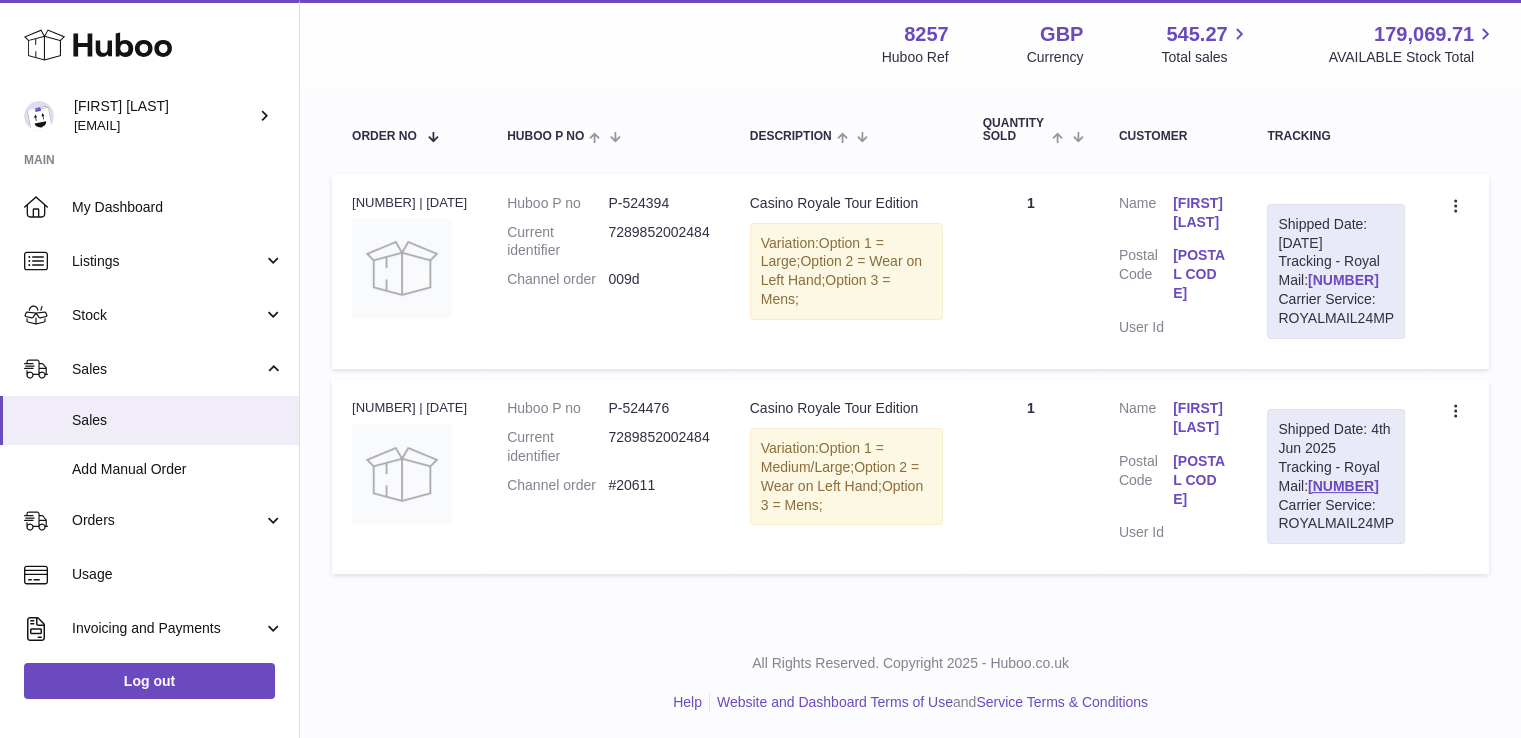 type on "**********" 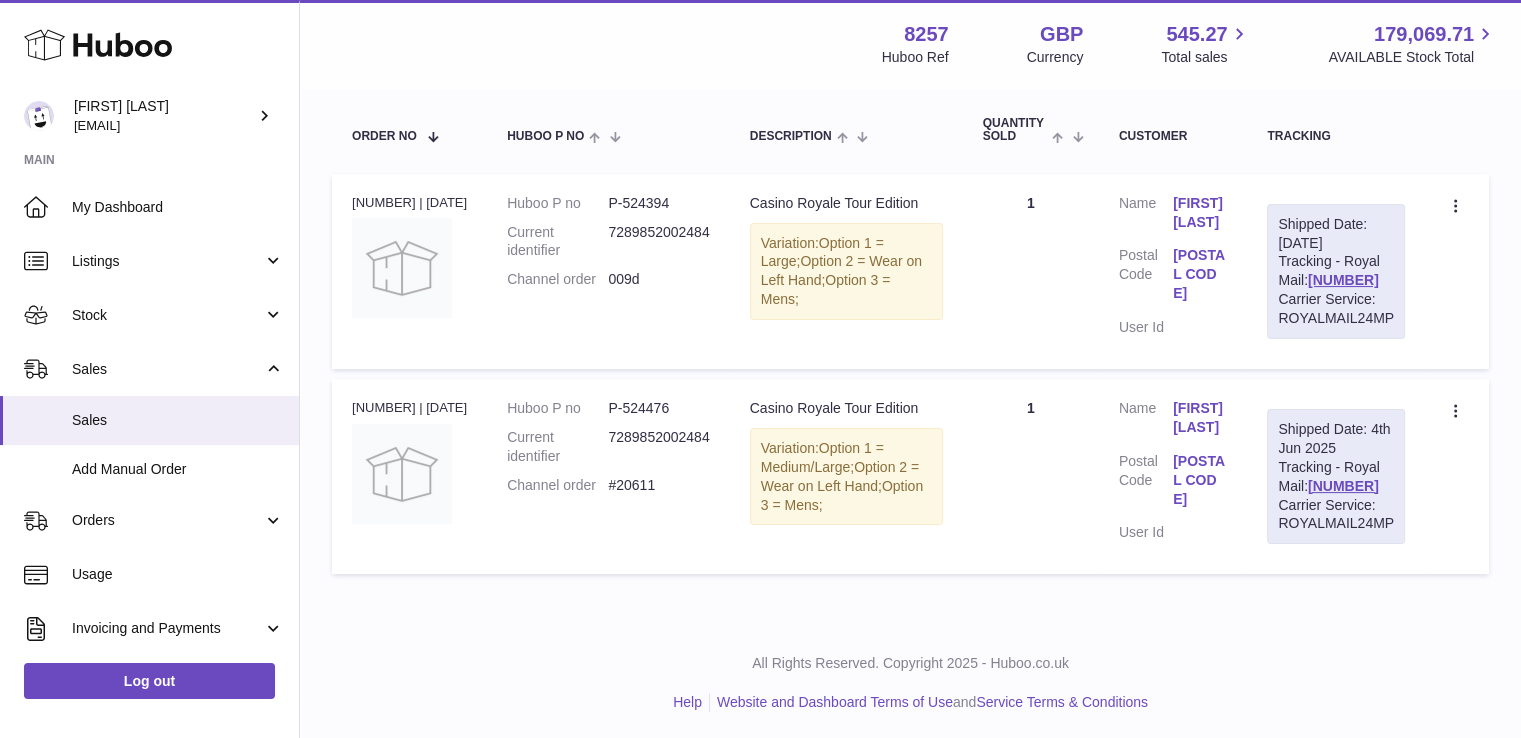 click on "Shipped Date: [DATE]
Tracking - Royal Mail:
[NUMBER]
Carrier Service: ROYALMAIL24MP" at bounding box center [1336, 271] 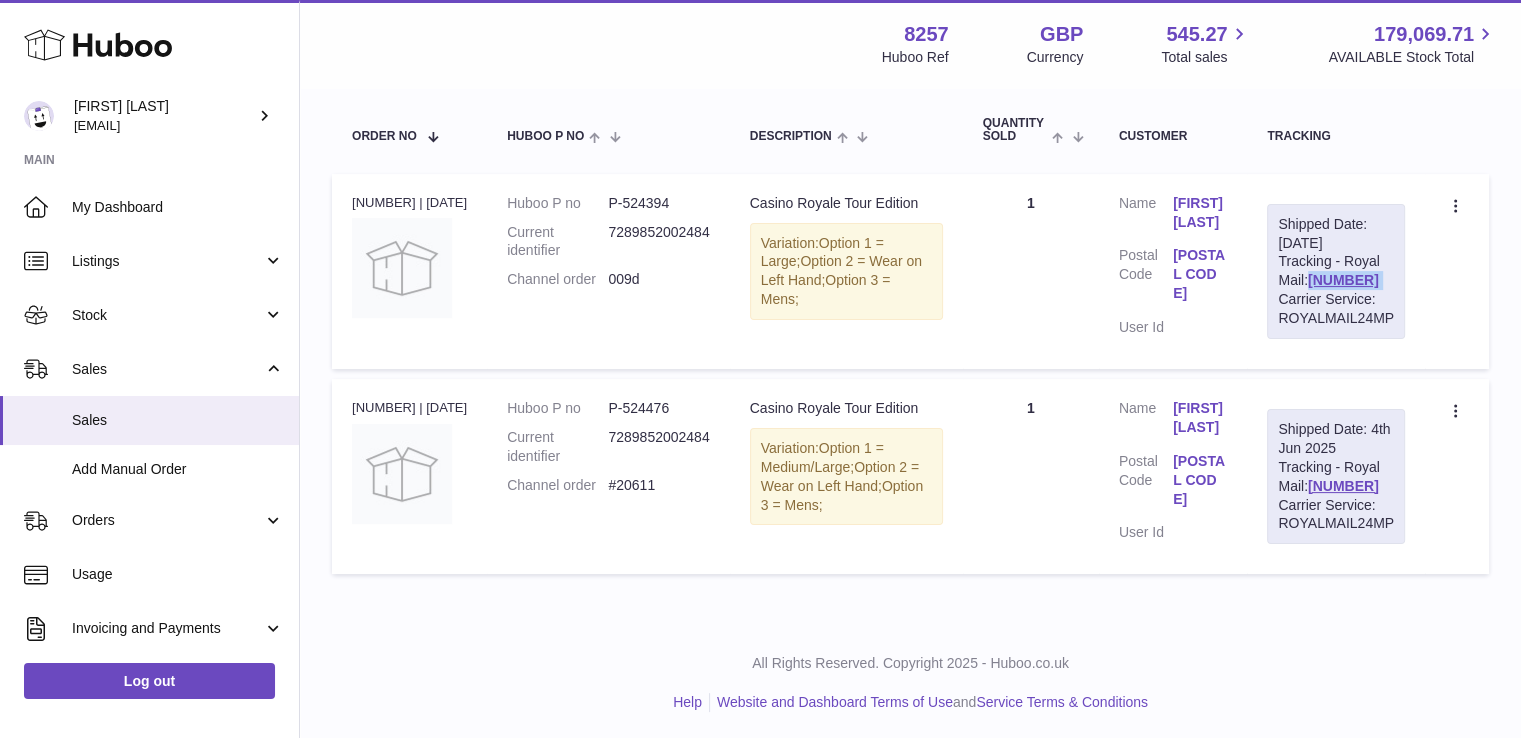 click on "Shipped Date: [DATE]
Tracking - Royal Mail:
[NUMBER]
Carrier Service: ROYALMAIL24MP" at bounding box center [1336, 271] 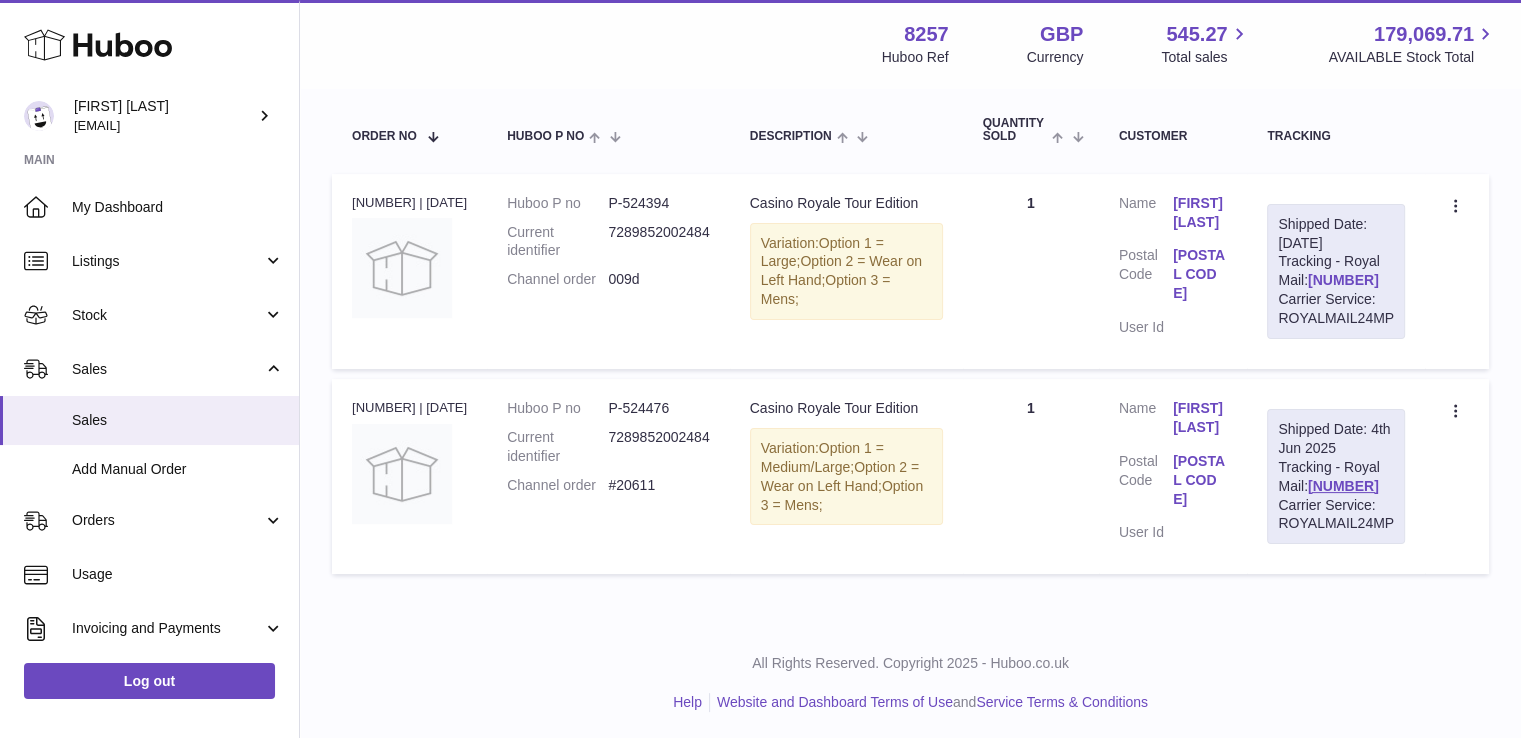 drag, startPoint x: 1396, startPoint y: 277, endPoint x: 1221, endPoint y: 283, distance: 175.10283 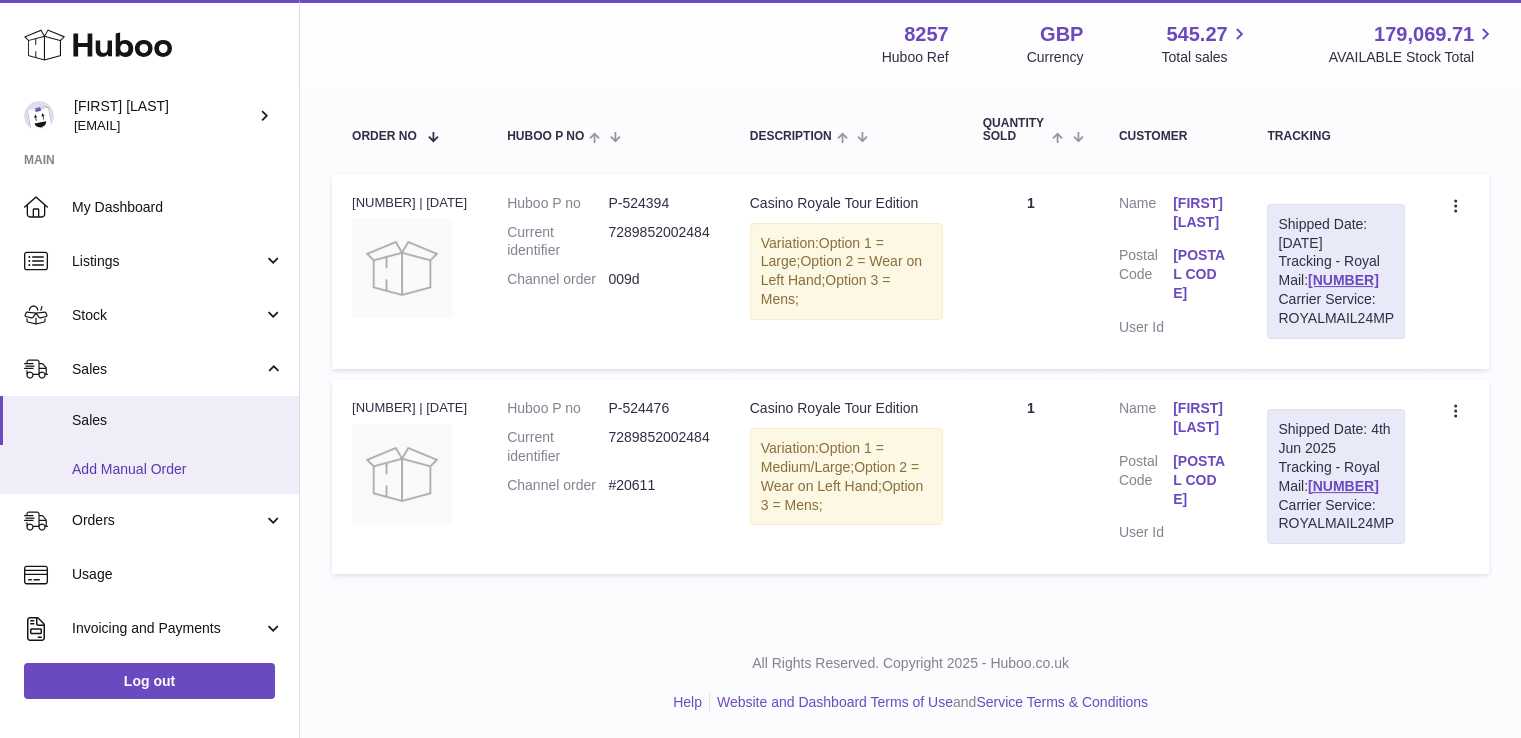 click on "Add Manual Order" at bounding box center (178, 469) 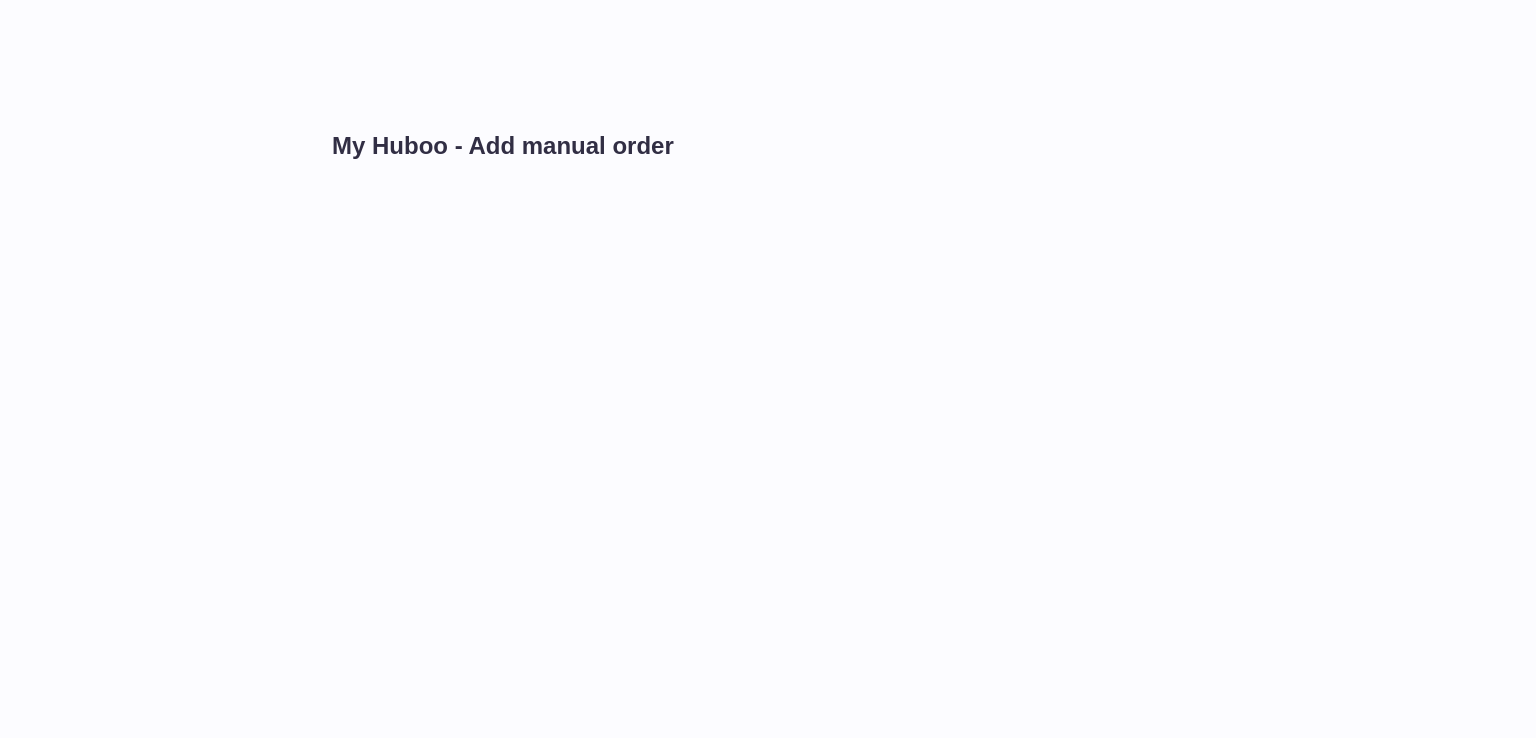 scroll, scrollTop: 0, scrollLeft: 0, axis: both 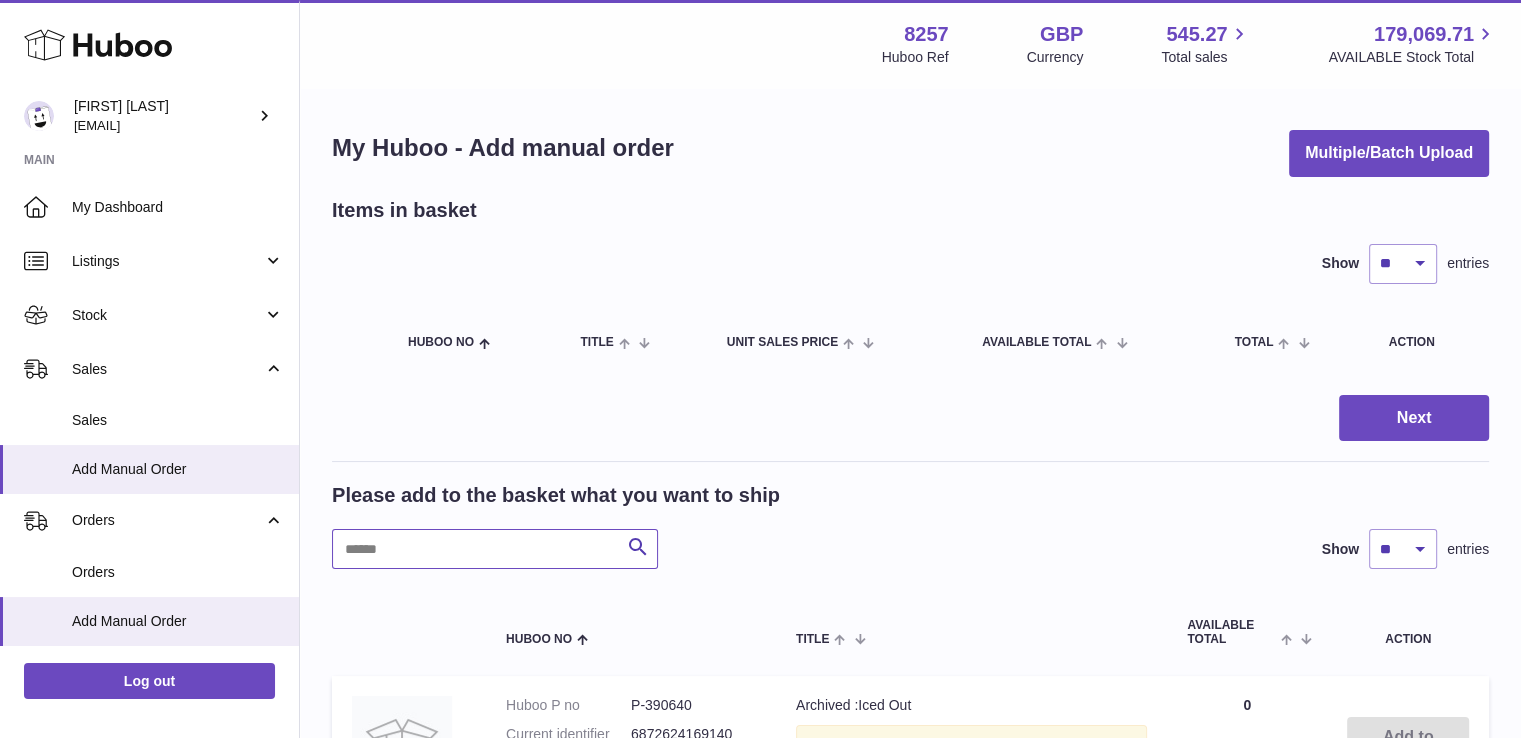 click at bounding box center (495, 549) 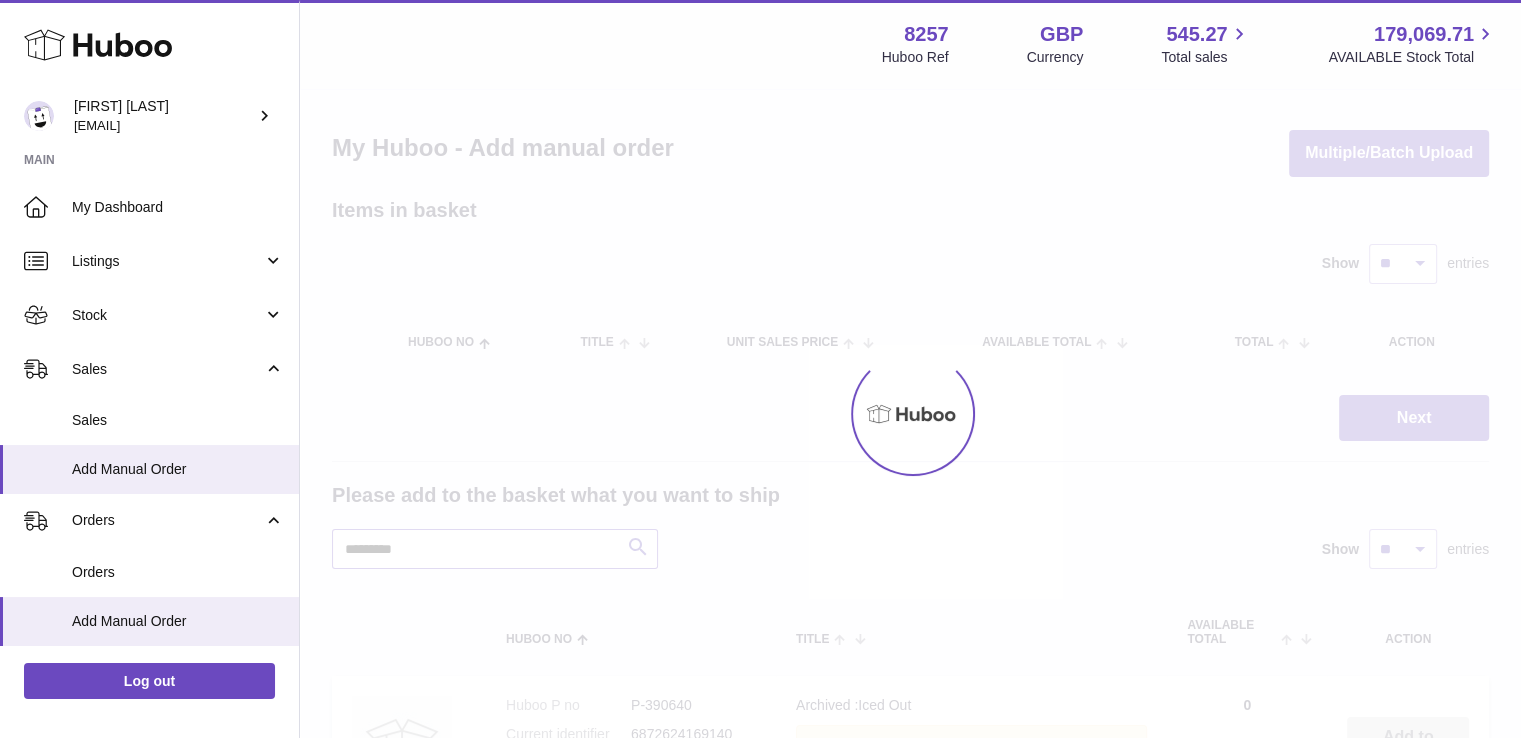 type on "*********" 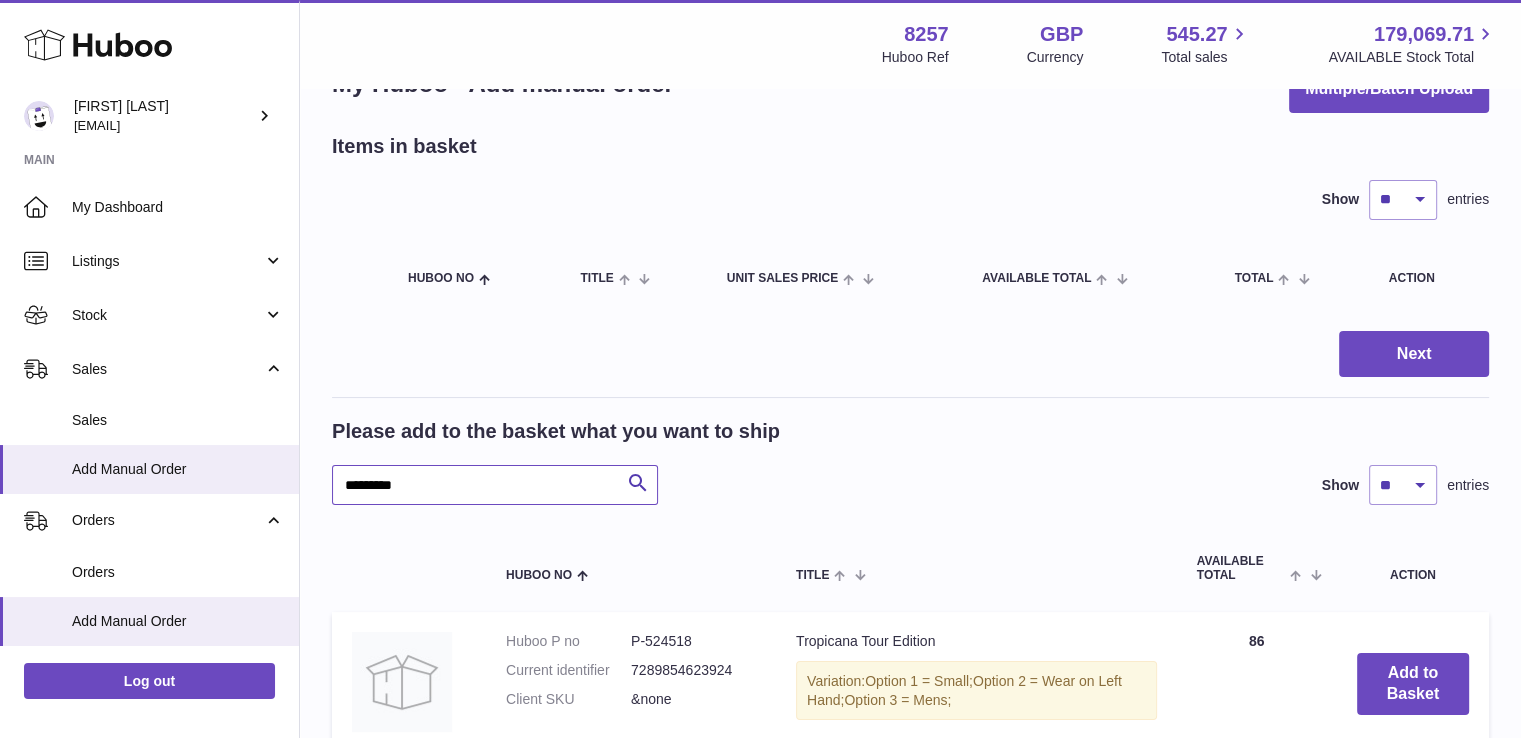 scroll, scrollTop: 100, scrollLeft: 0, axis: vertical 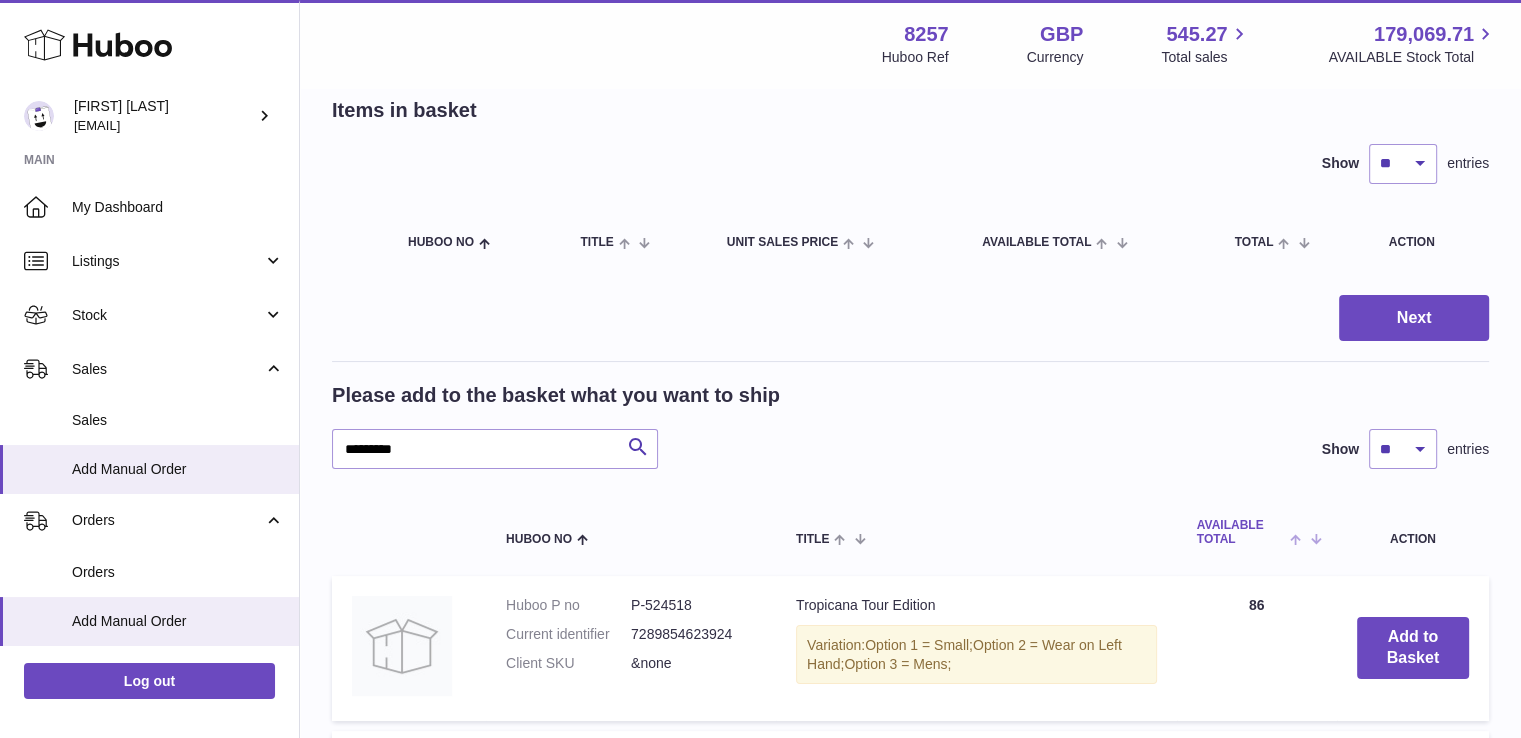 click on "AVAILABLE Total" at bounding box center (1241, 532) 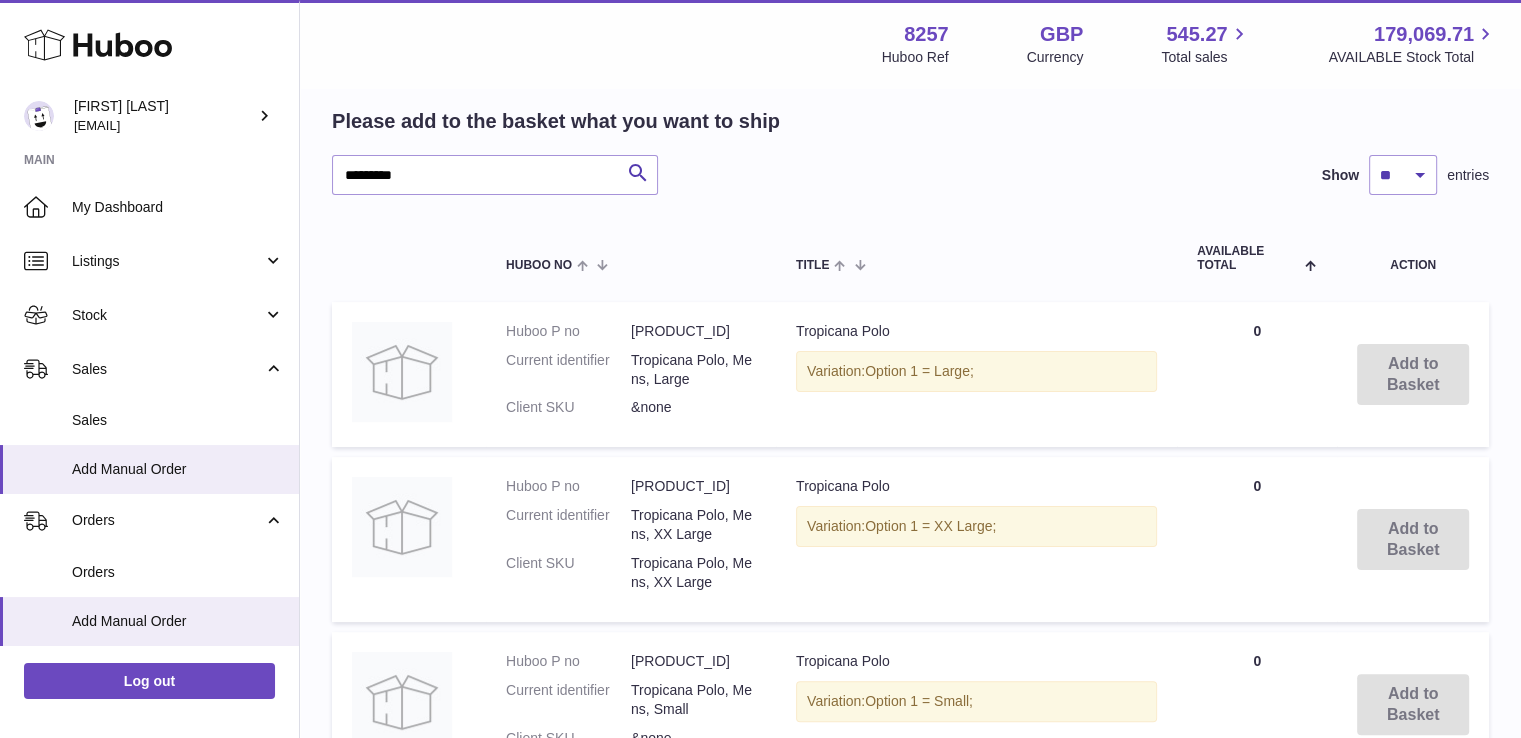 scroll, scrollTop: 400, scrollLeft: 0, axis: vertical 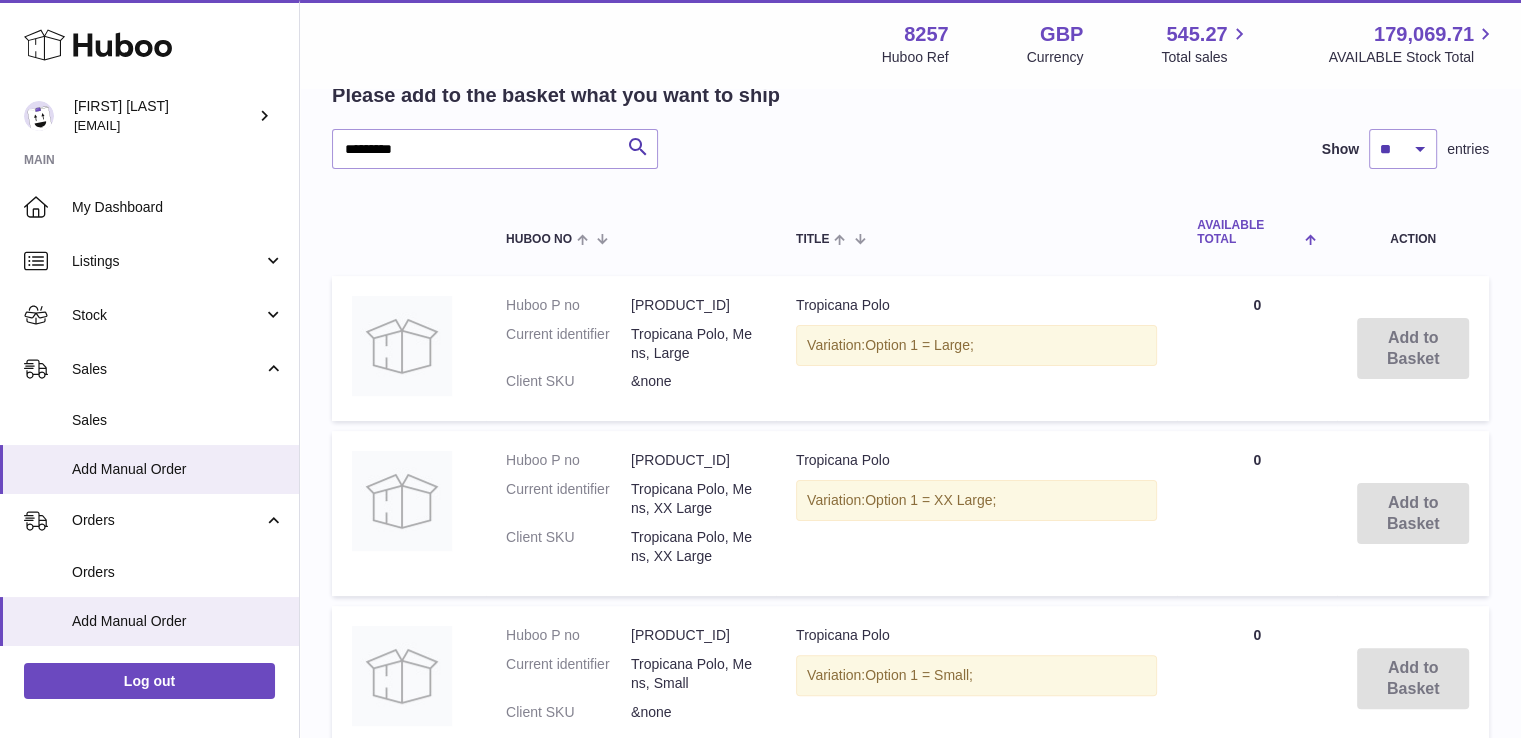 click on "AVAILABLE Total" at bounding box center [1257, 232] 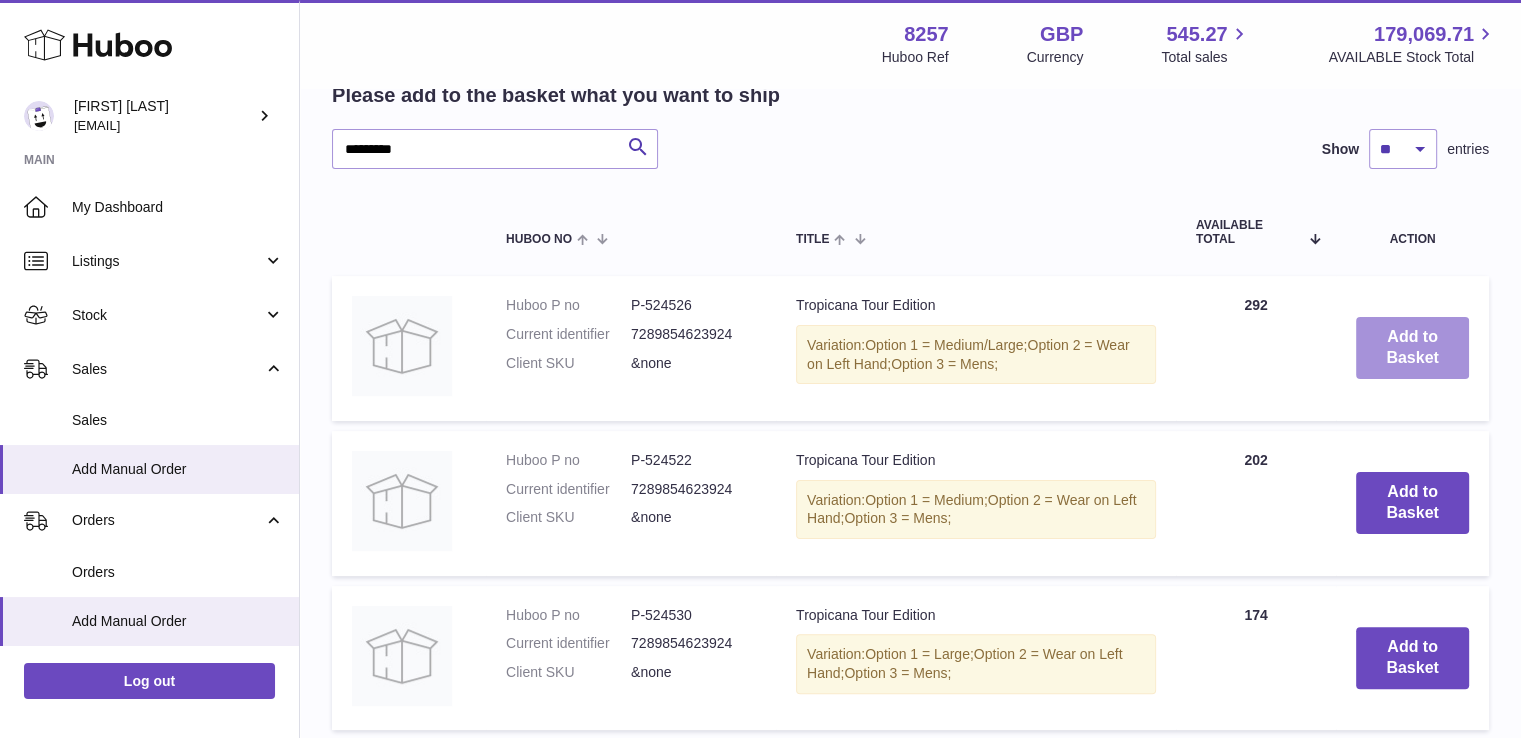 click on "Add to Basket" at bounding box center (1412, 348) 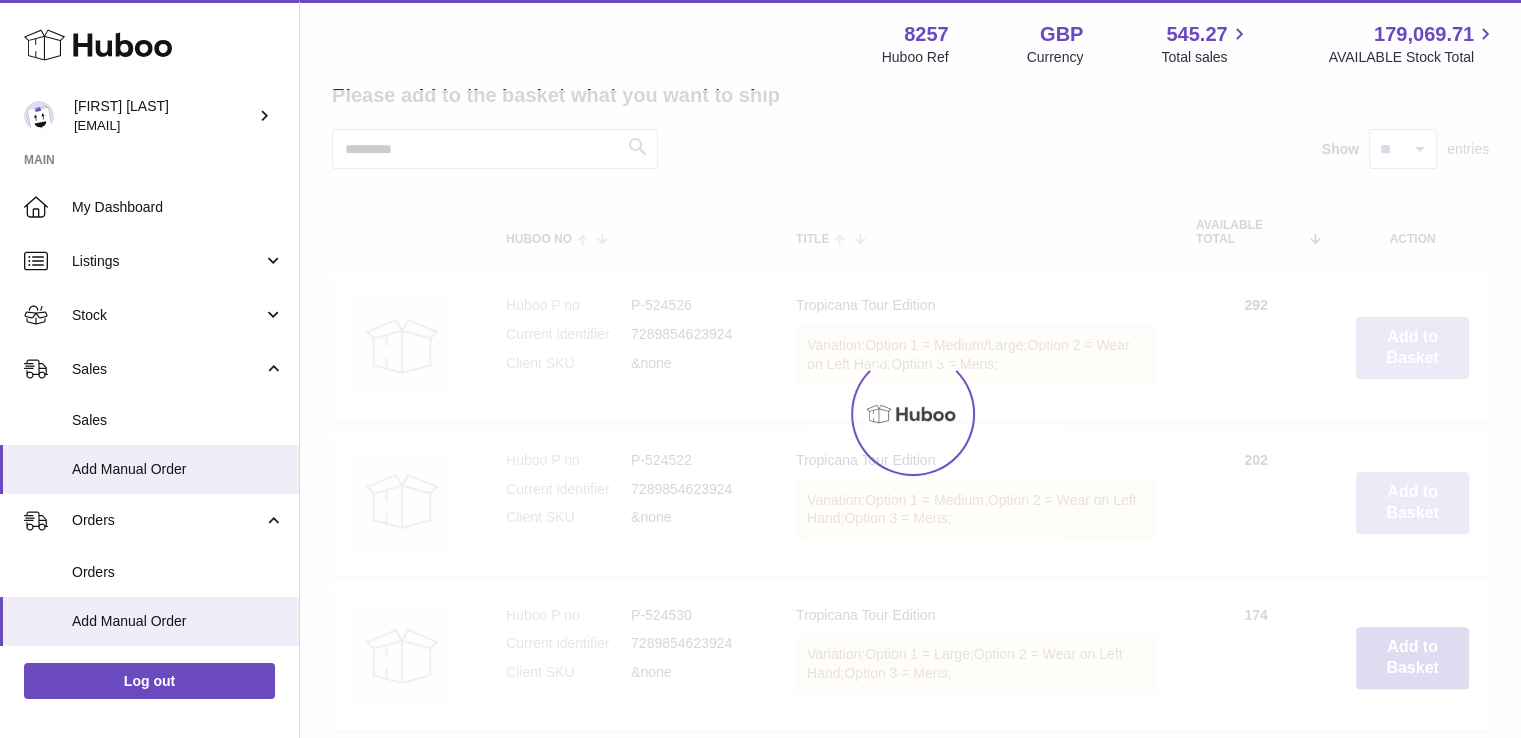 scroll, scrollTop: 576, scrollLeft: 0, axis: vertical 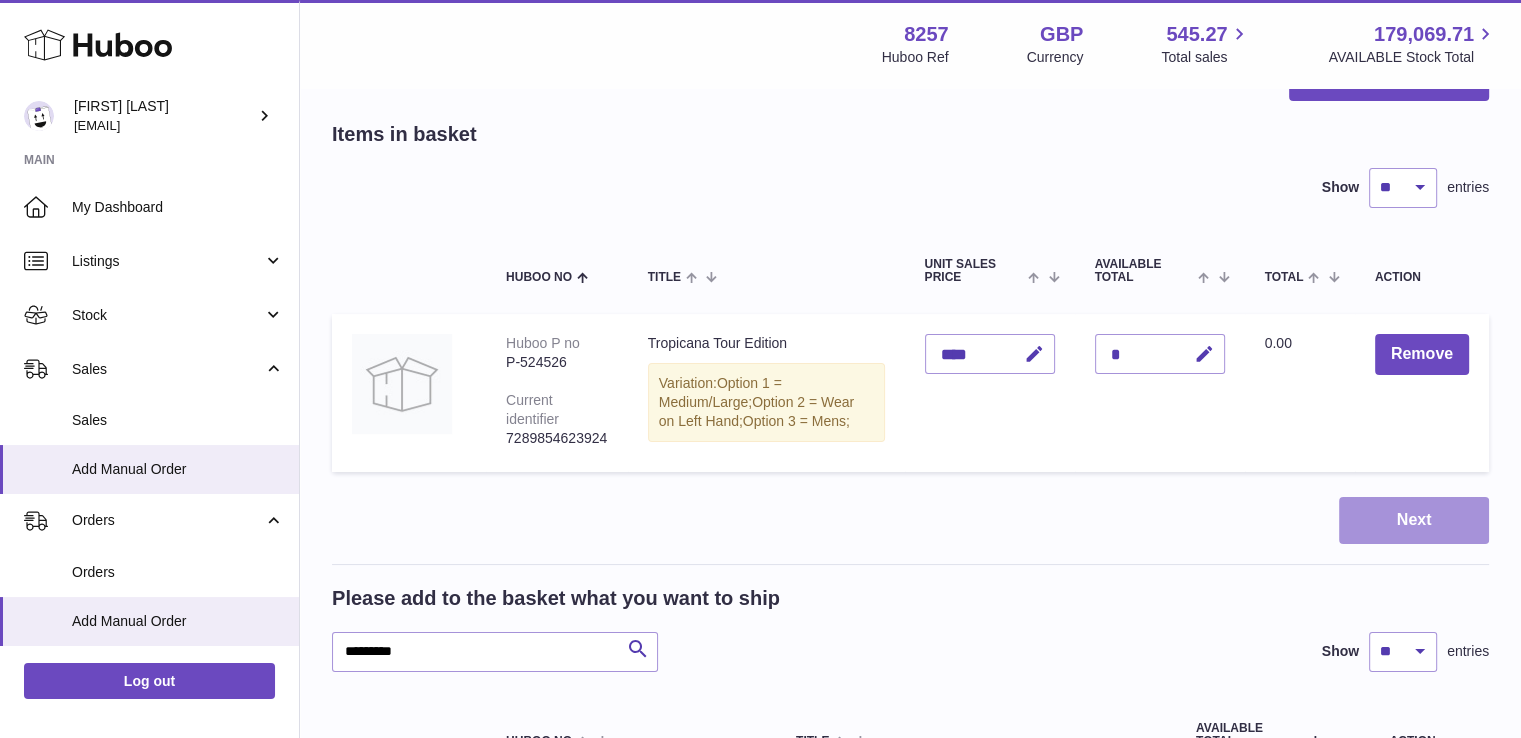 click on "Next" at bounding box center (1414, 520) 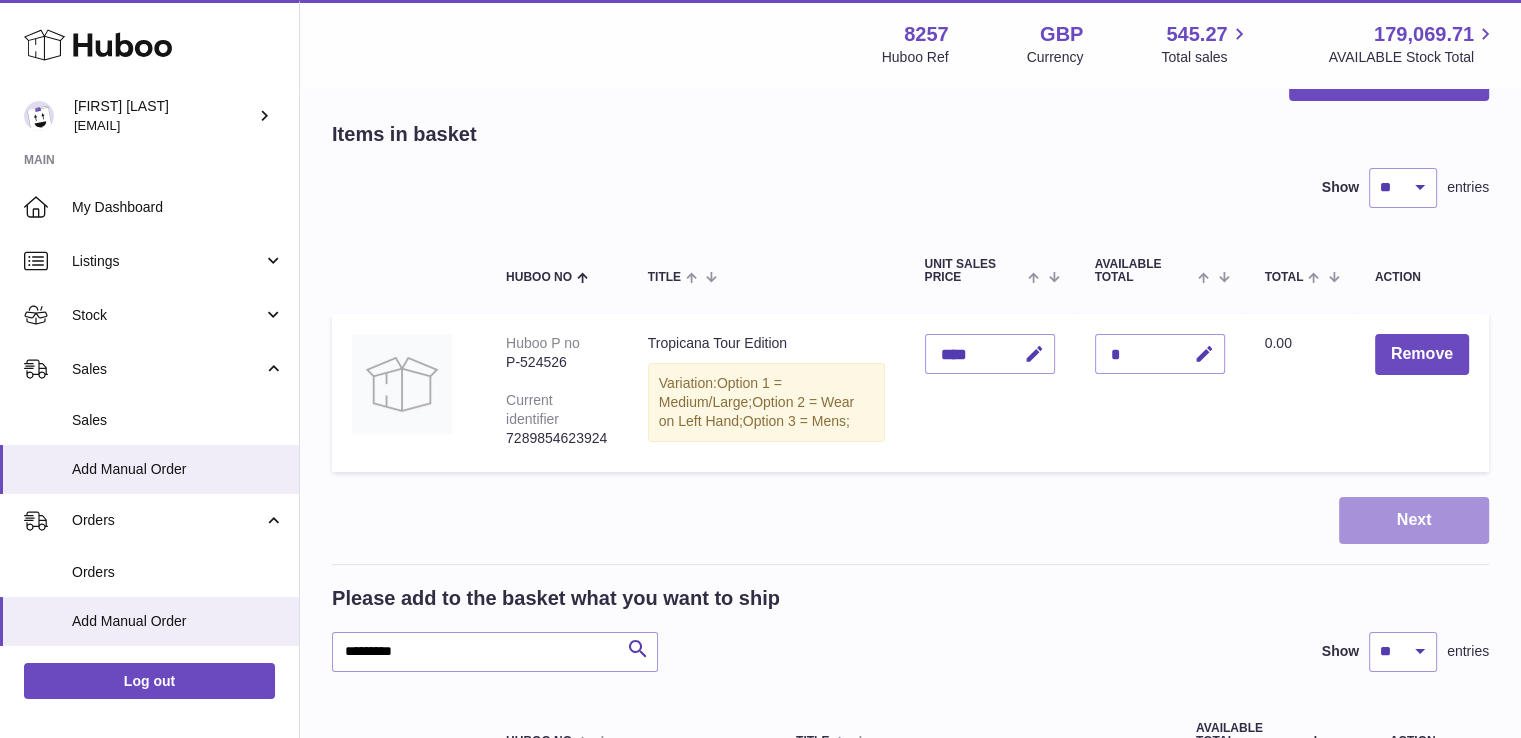scroll, scrollTop: 0, scrollLeft: 0, axis: both 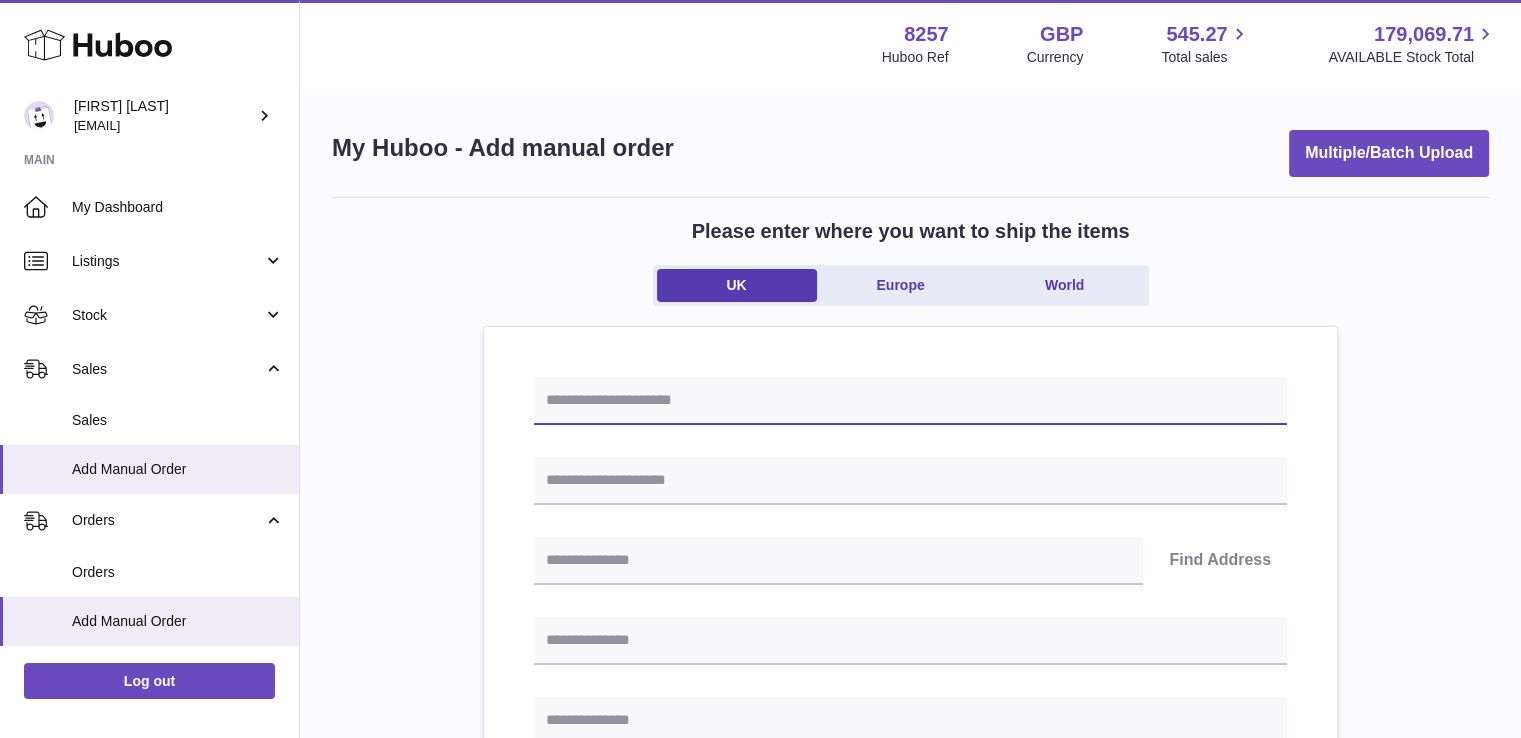 click at bounding box center (910, 401) 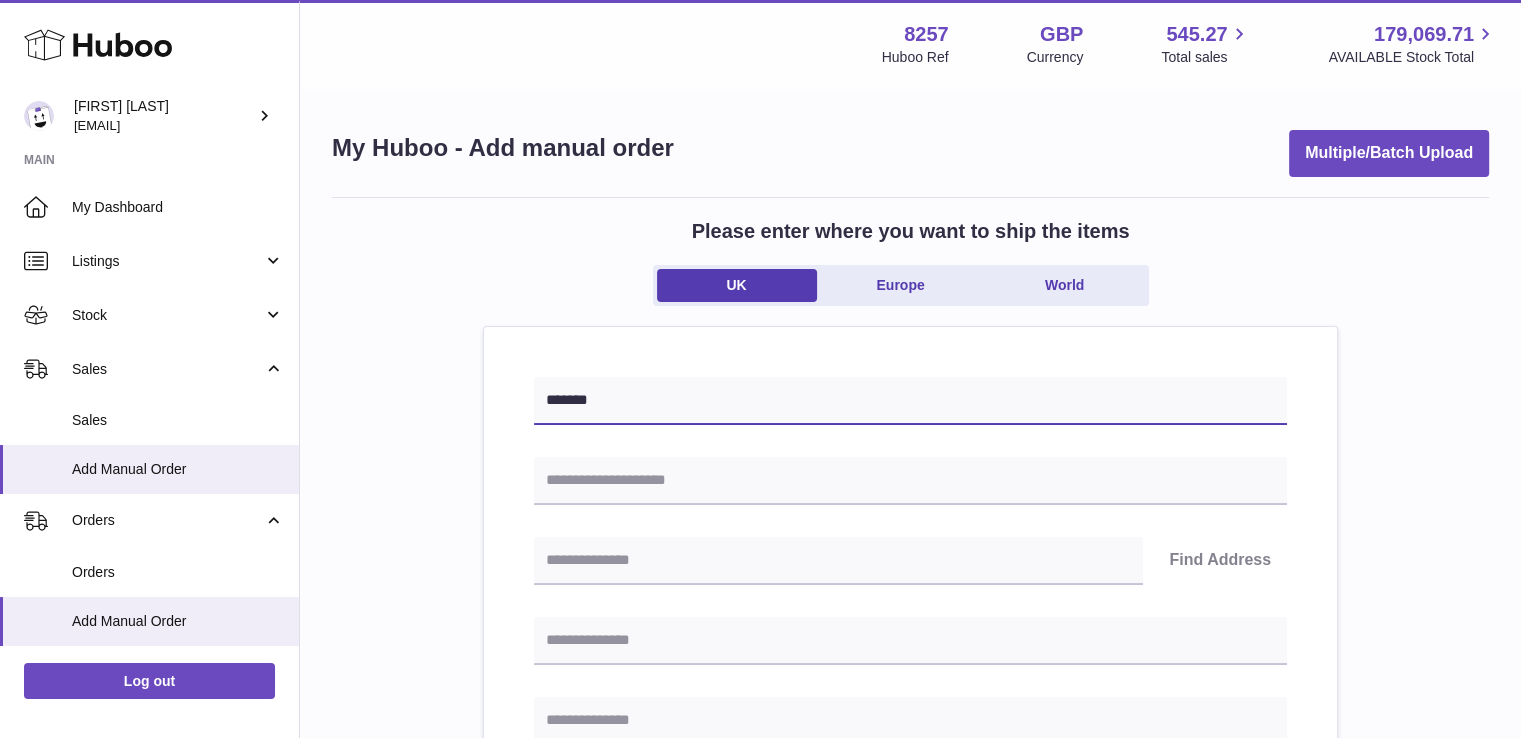 type on "*******" 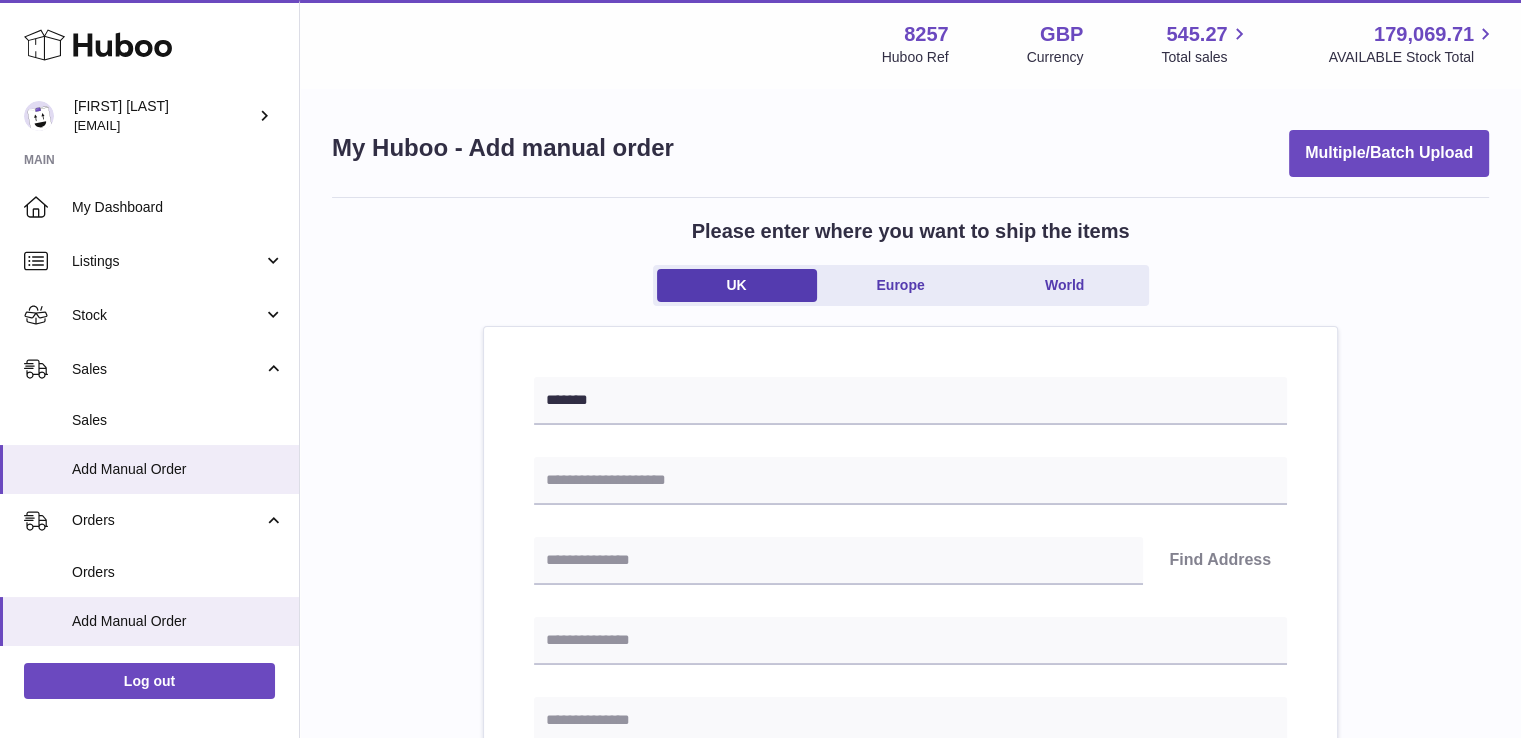 click on "Find Address
Please enter how you want to ship
You require an order to be fulfilled which is going directly to another business or retailer rather than directly to a consumer. Please ensure you have contacted our customer service department for further information relating to any associated costs and (order completion) timescales, before proceeding.
Optional extra fields
This will appear on the packing slip. e.g. 'Please contact us through Amazon'
B2C" at bounding box center [910, 958] 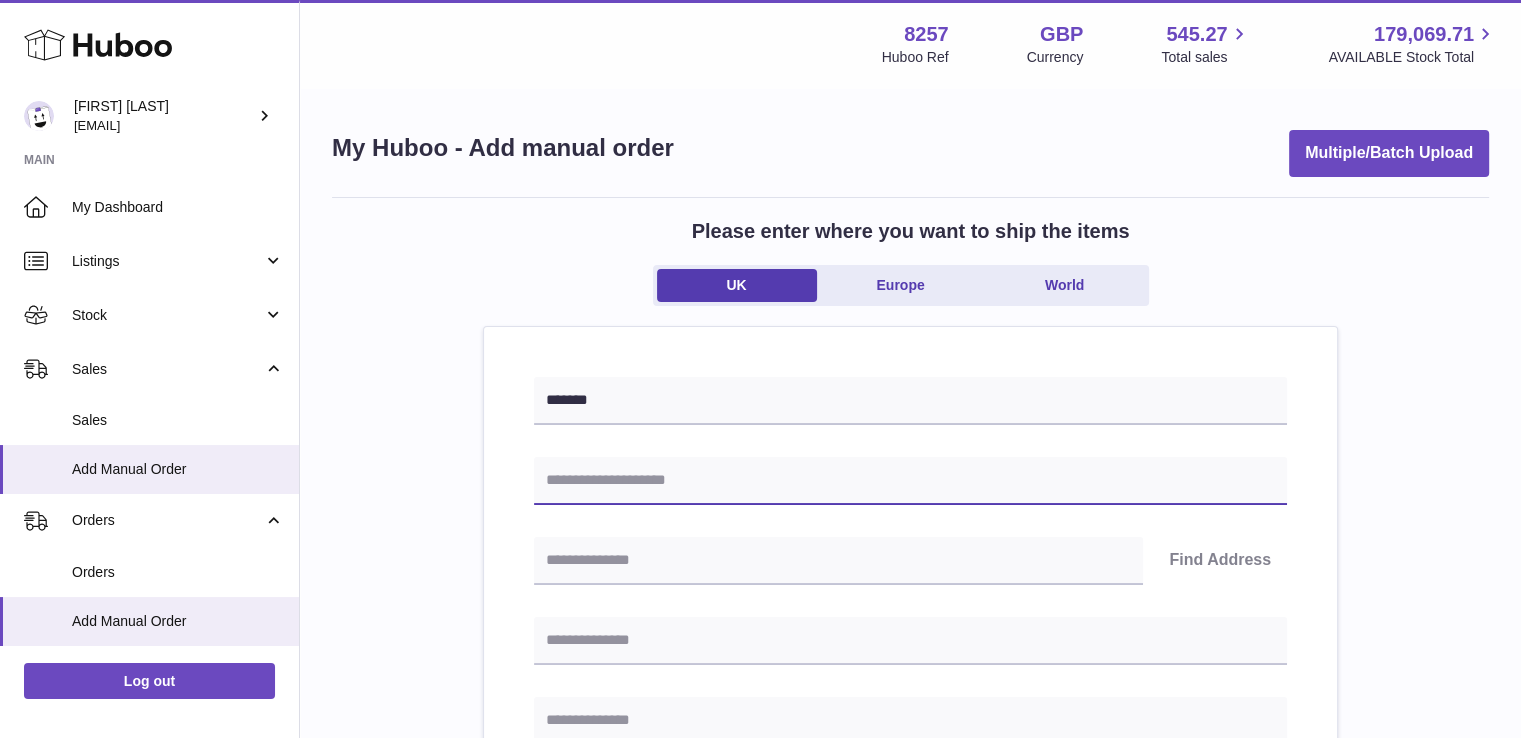 click at bounding box center (910, 481) 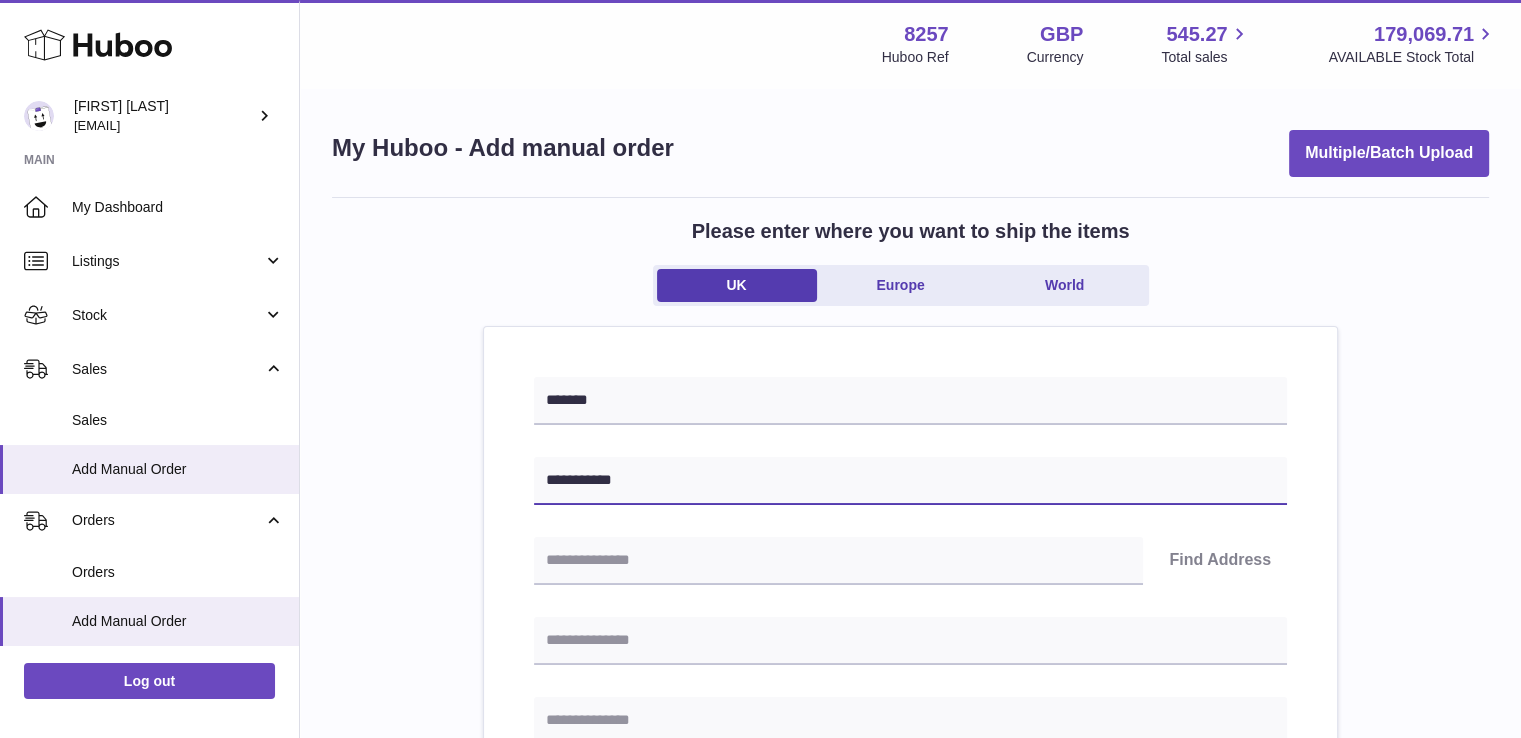 type on "**********" 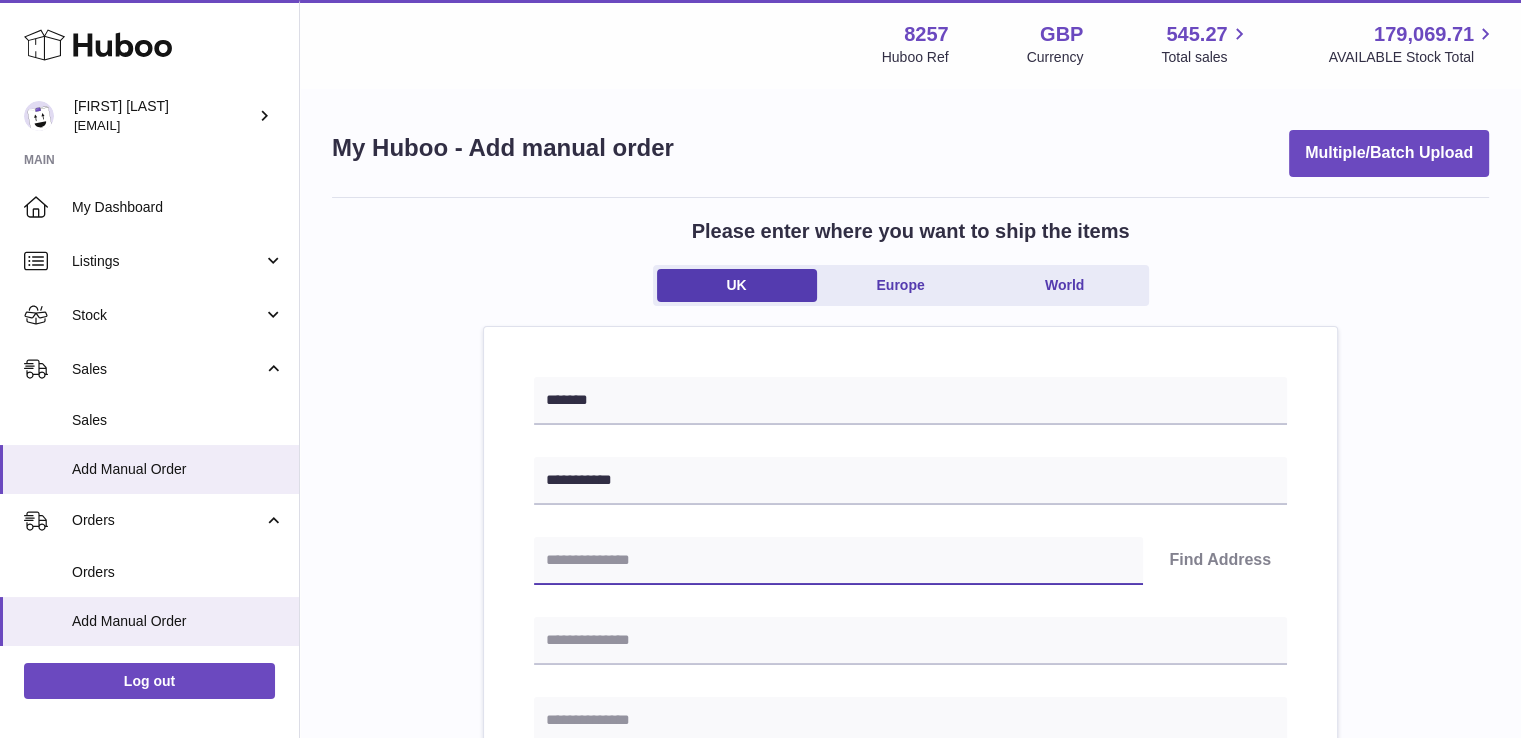 click at bounding box center [838, 561] 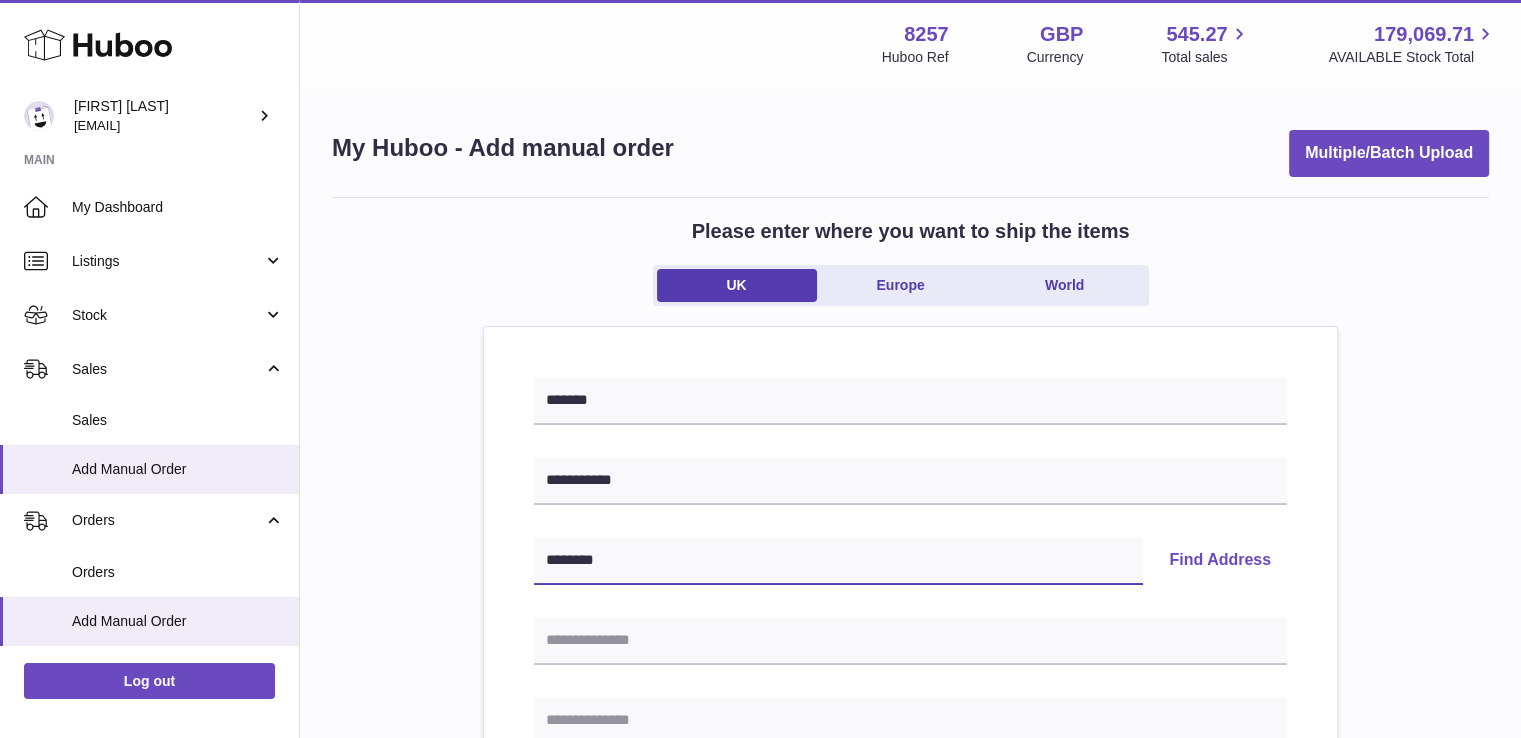 type on "********" 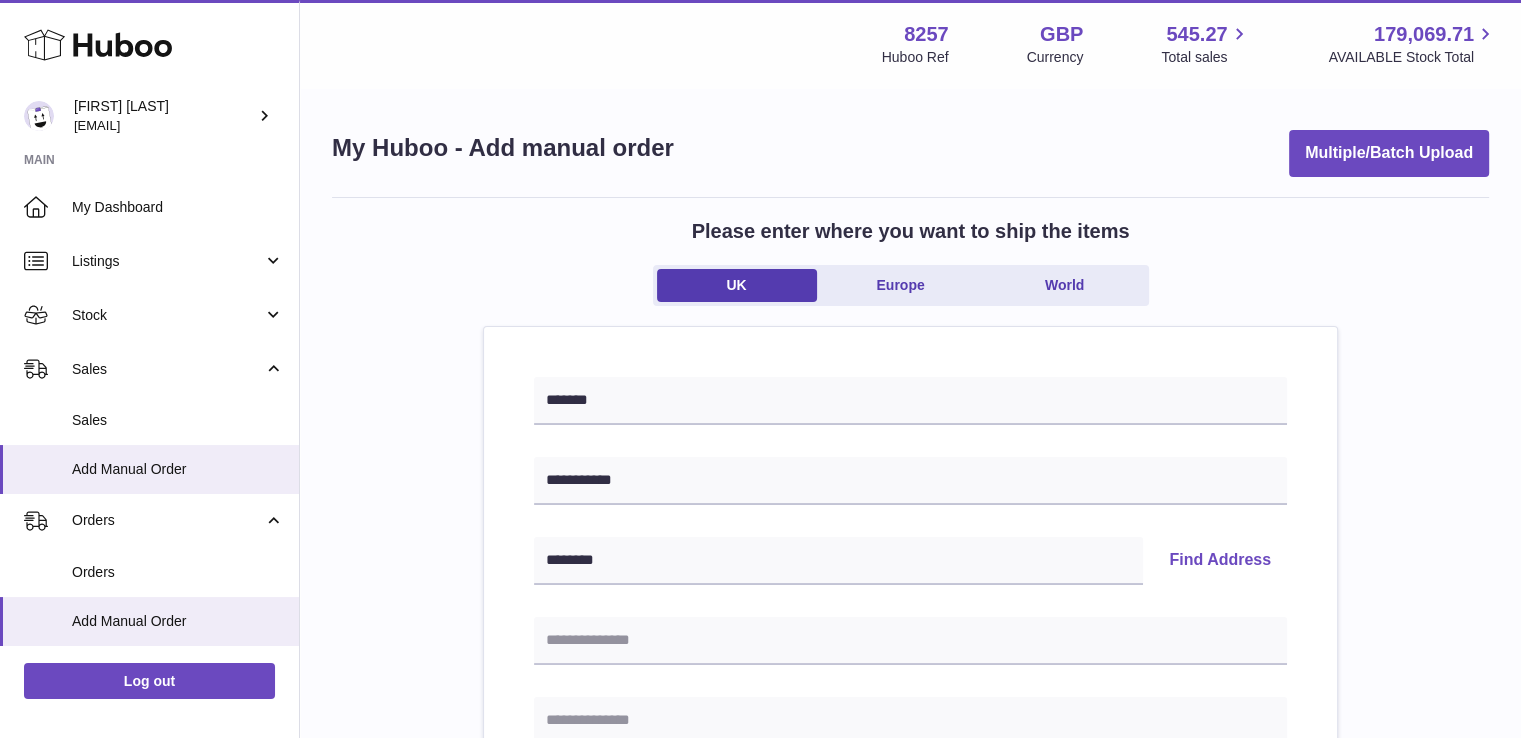 click on "Find Address" at bounding box center (1220, 561) 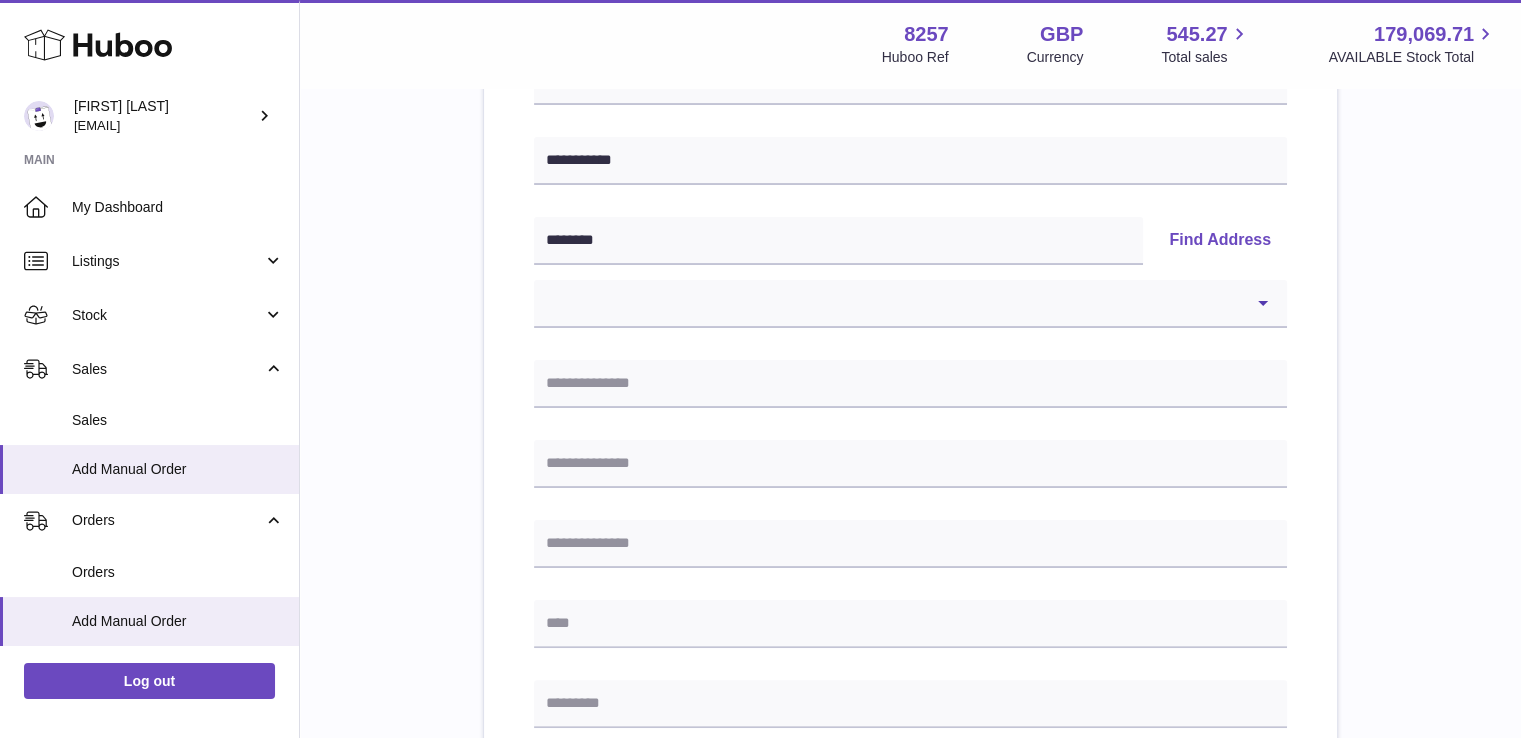 scroll, scrollTop: 400, scrollLeft: 0, axis: vertical 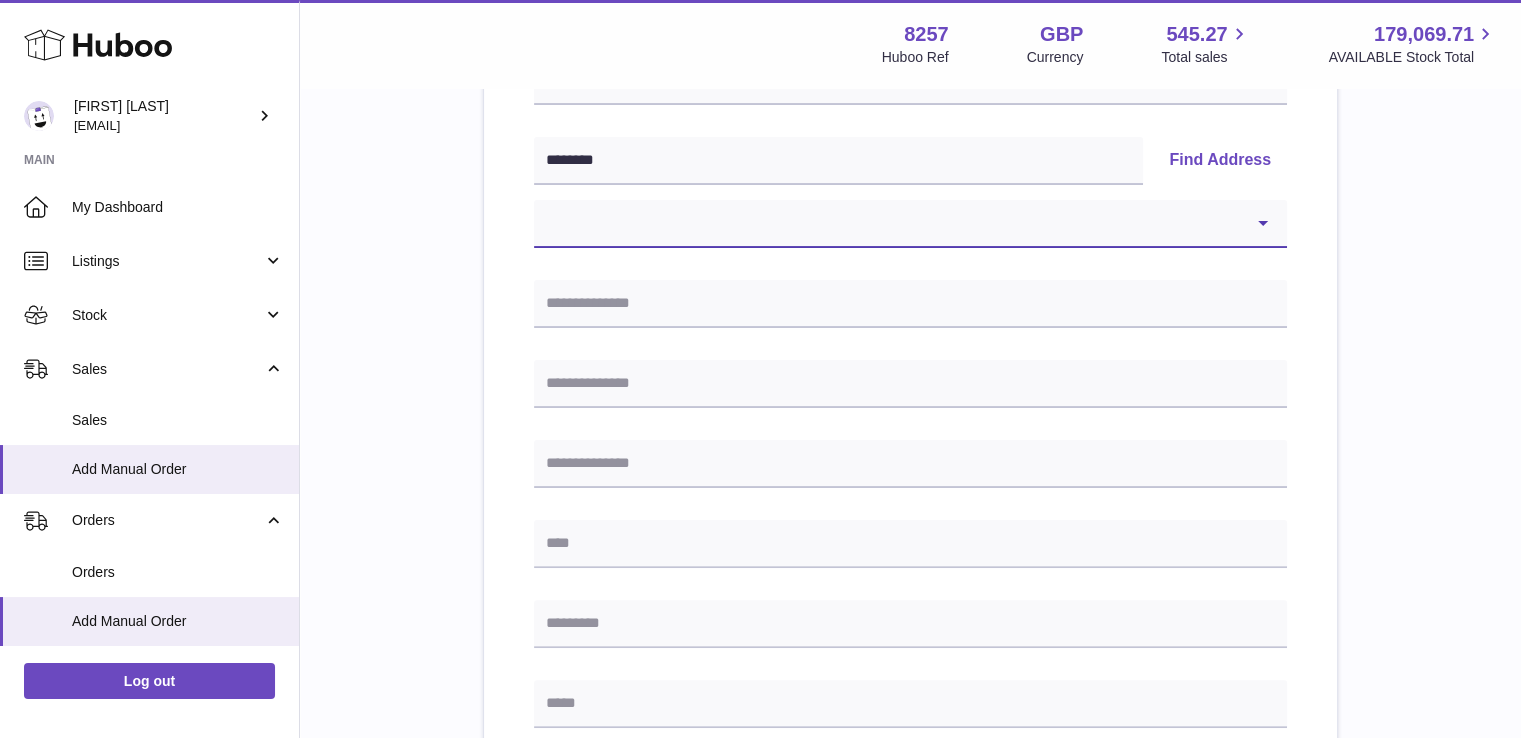 click at bounding box center (910, 224) 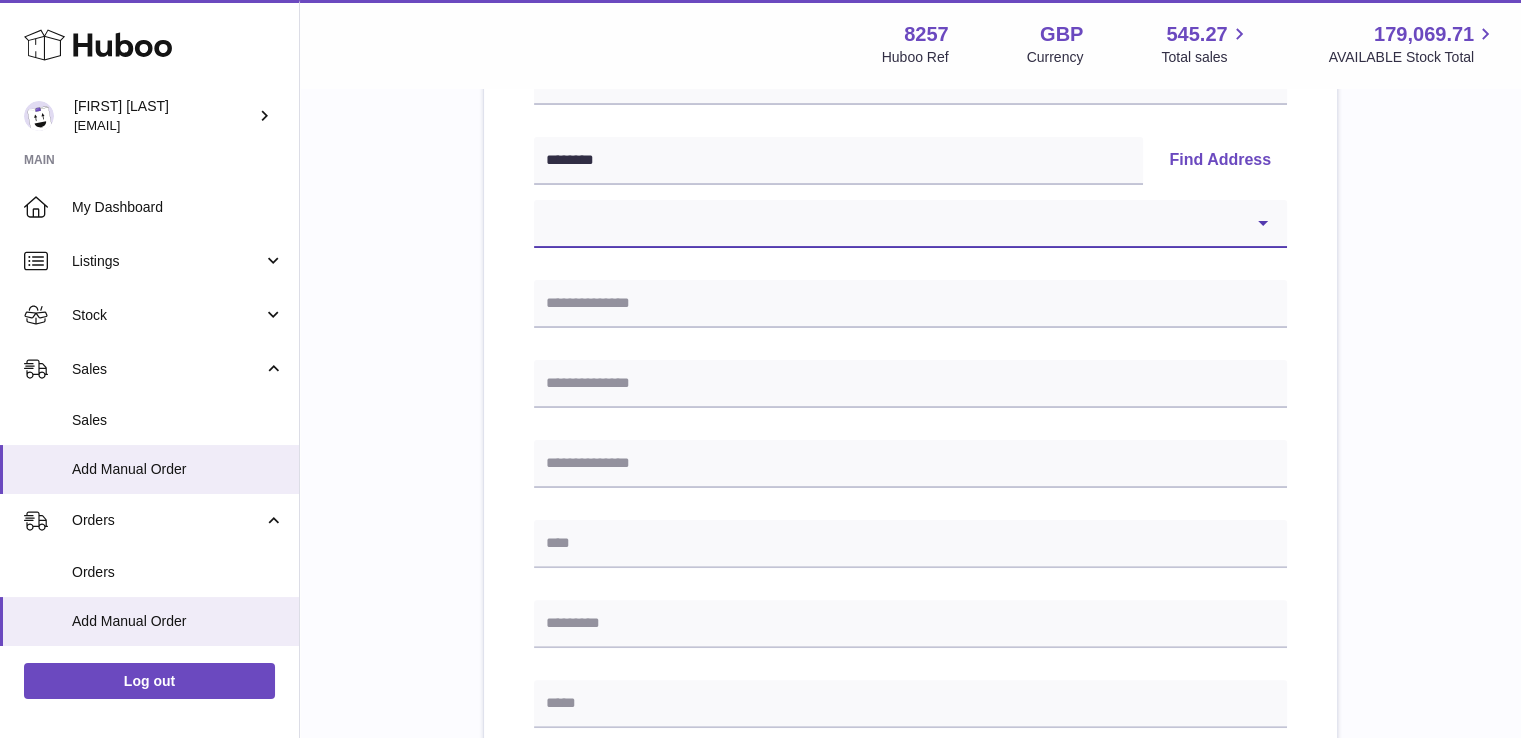 select on "**" 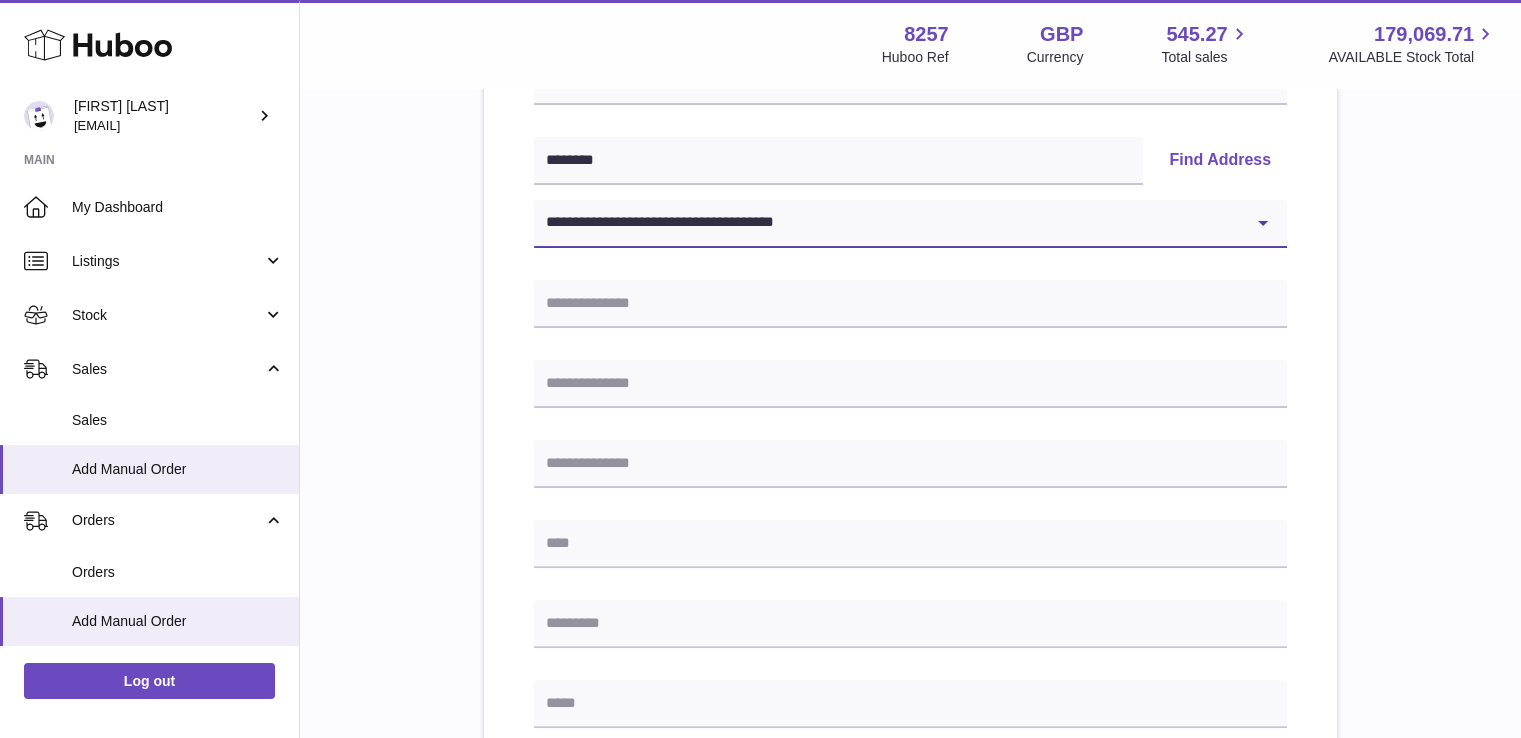 click at bounding box center [910, 224] 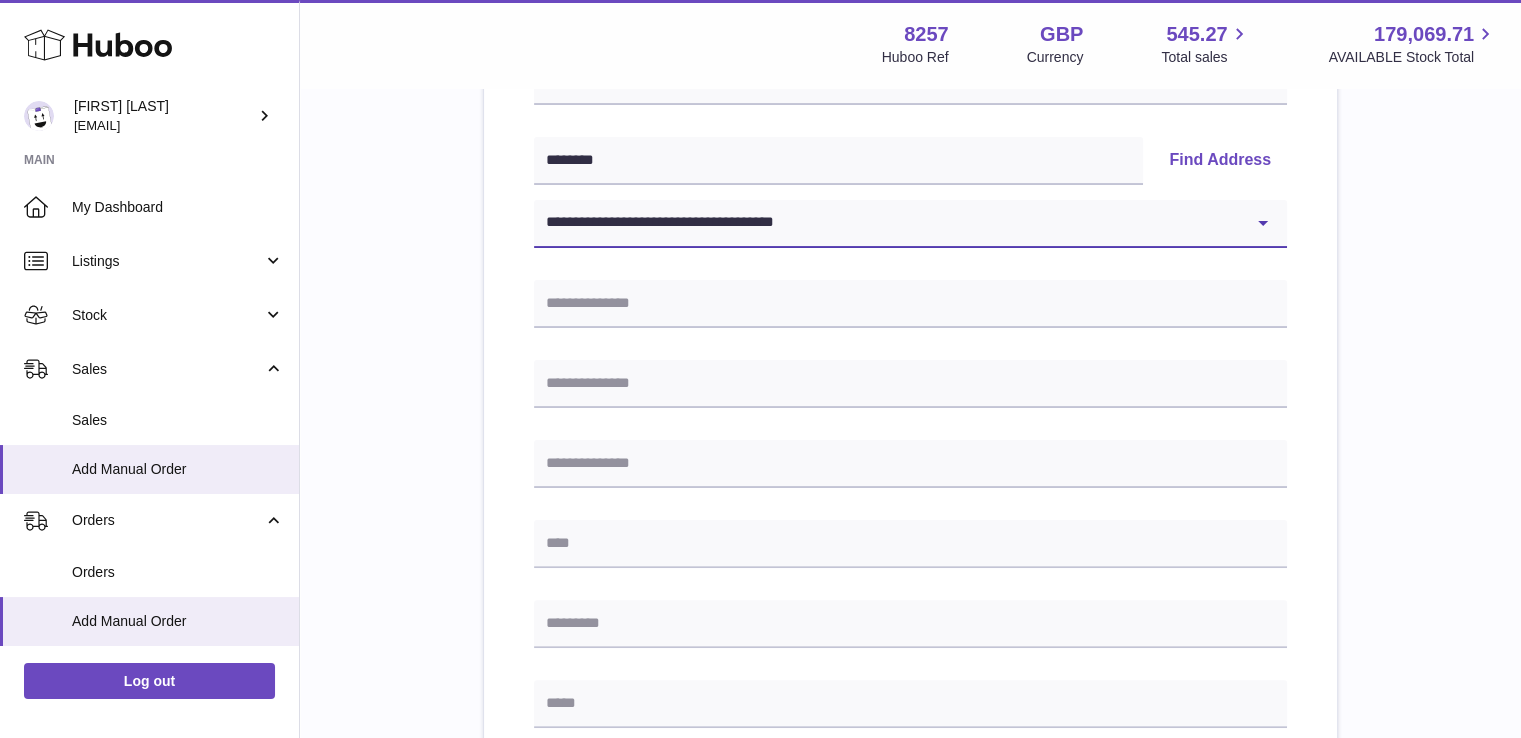type on "**********" 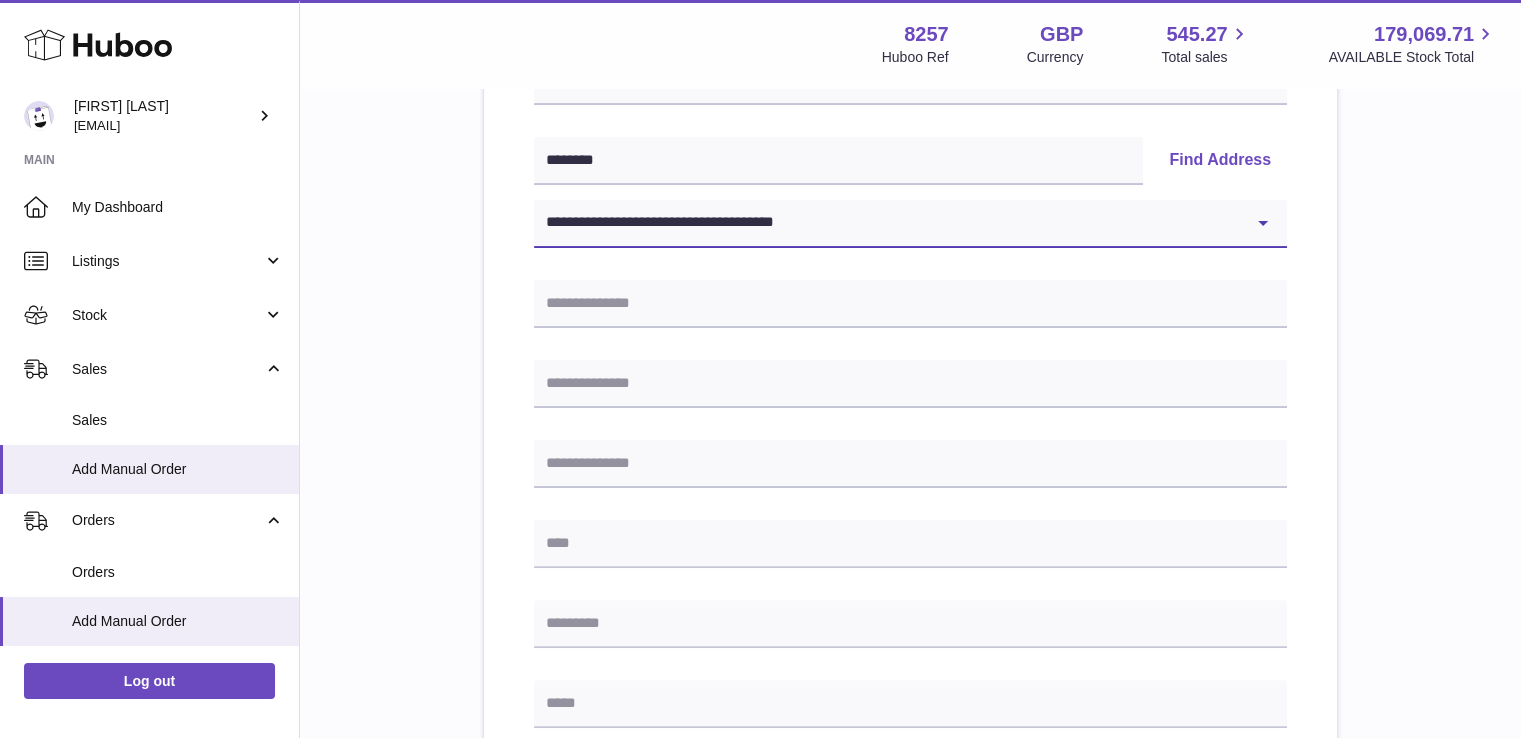 type on "********" 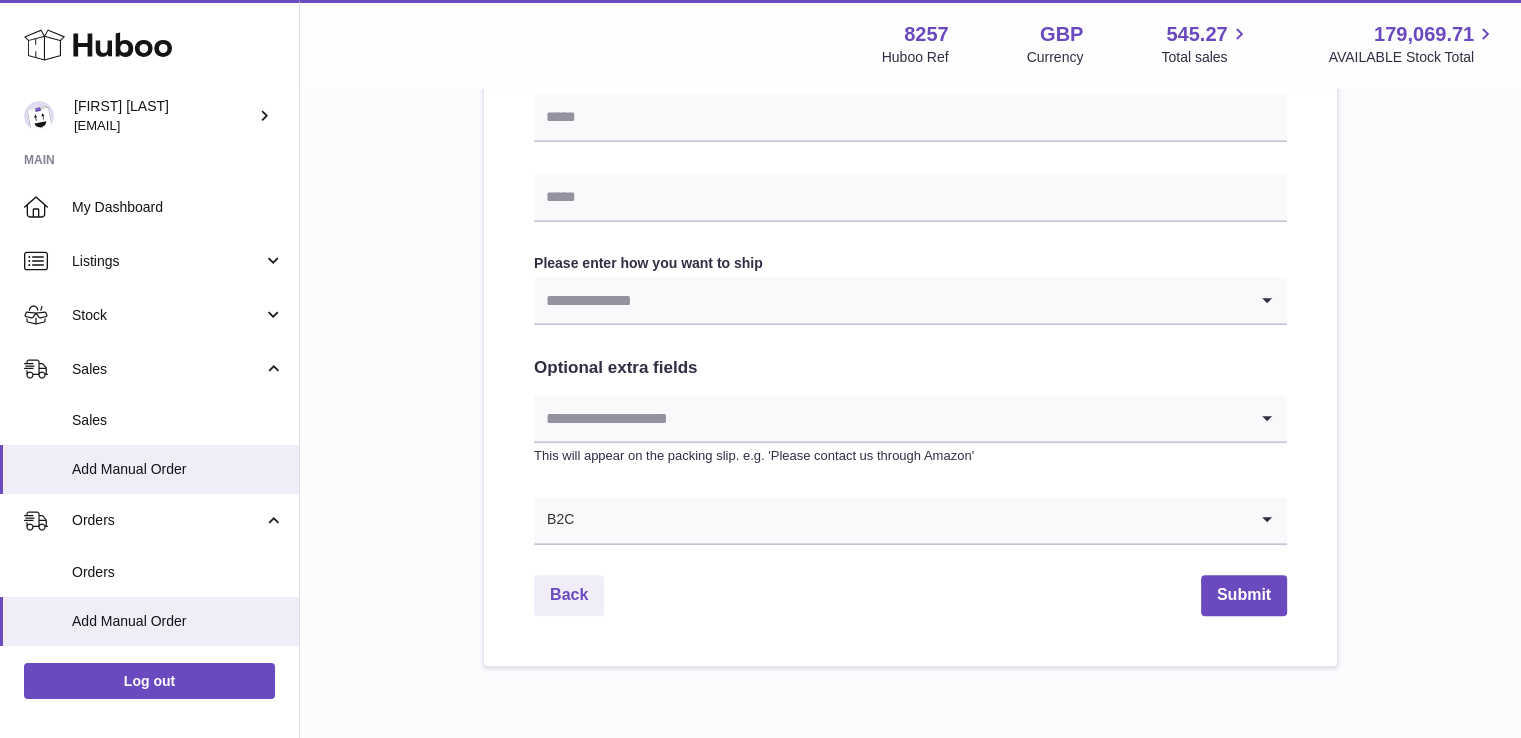 scroll, scrollTop: 800, scrollLeft: 0, axis: vertical 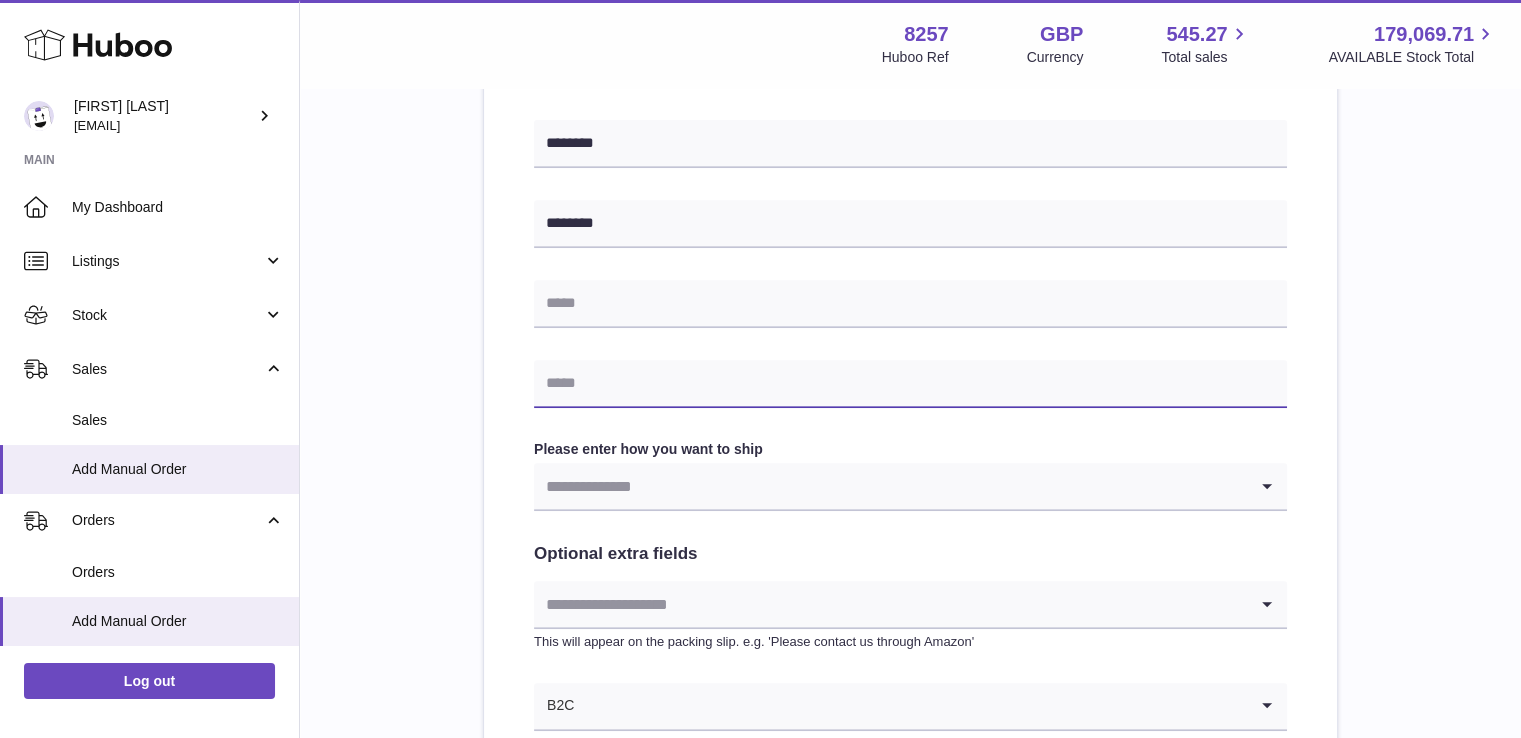 click at bounding box center (910, 384) 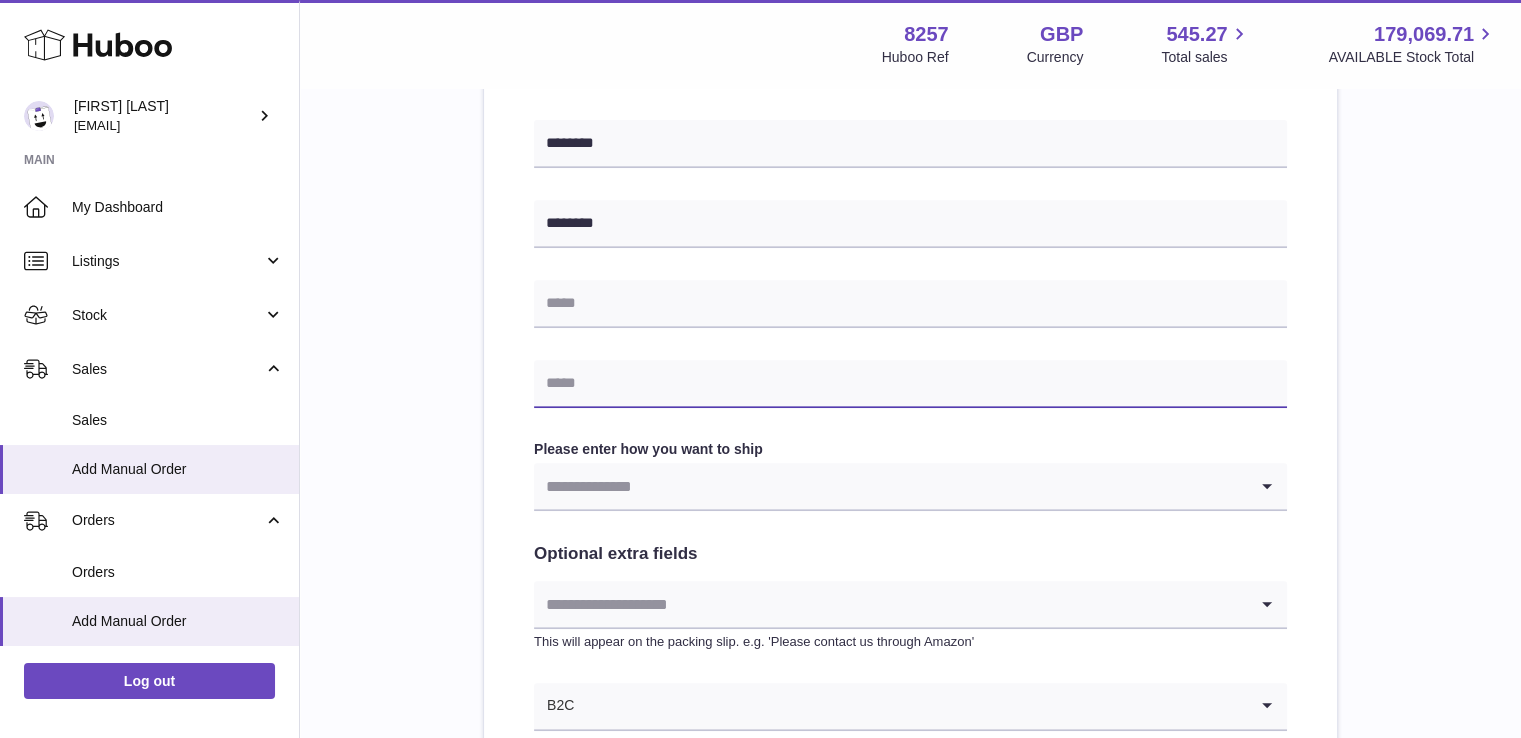 paste on "**********" 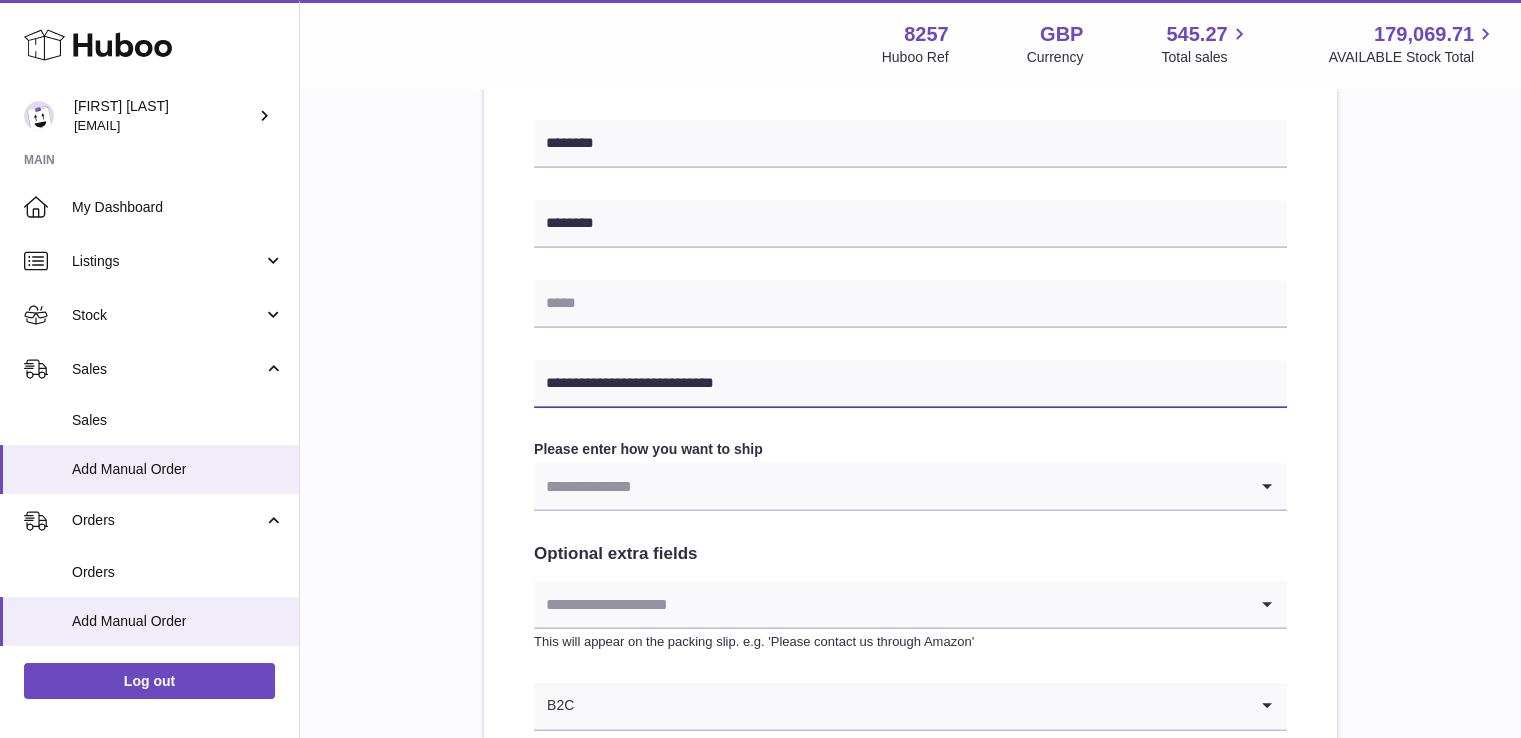 type on "**********" 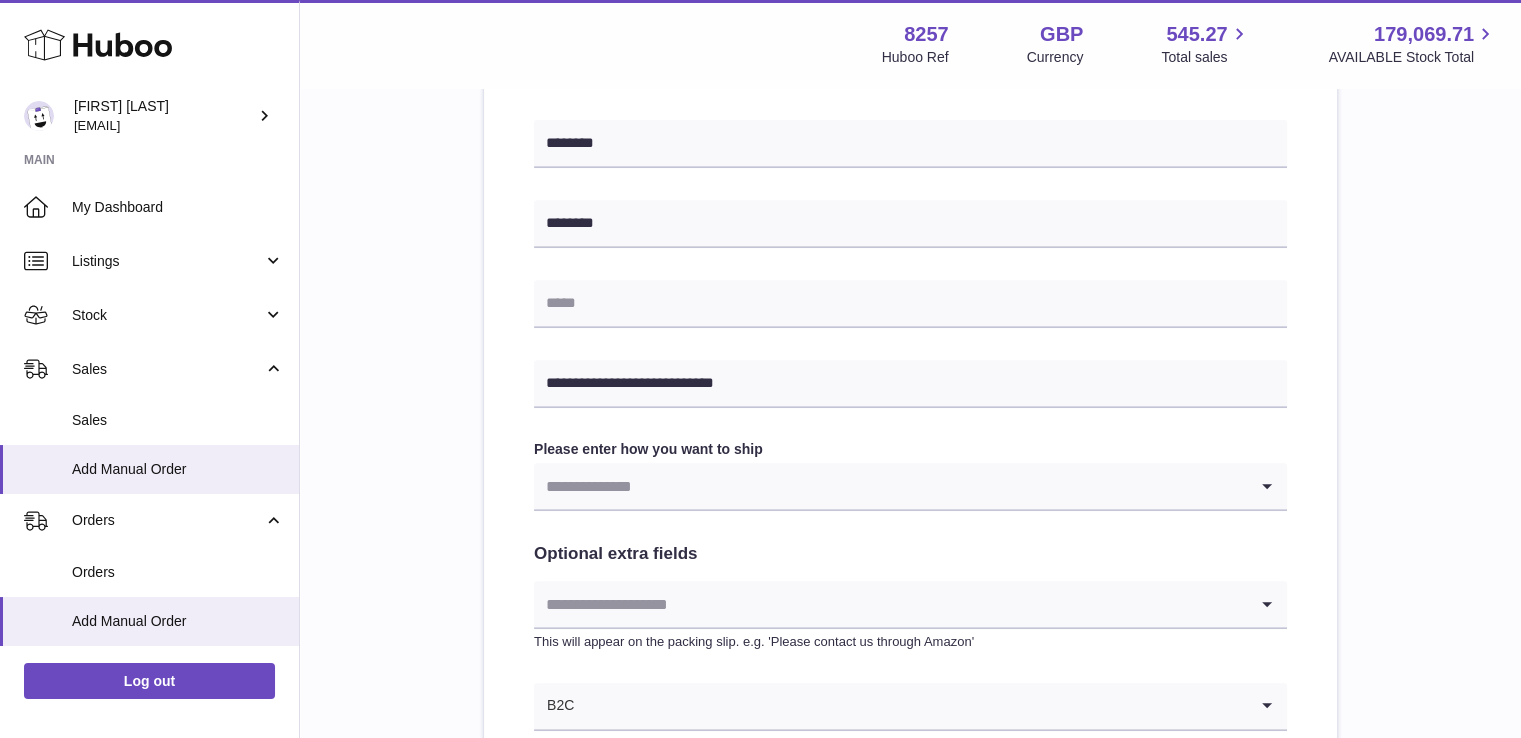 click on "Please enter where you want to ship the items
UK
Europe
World
Find Address" at bounding box center (910, 125) 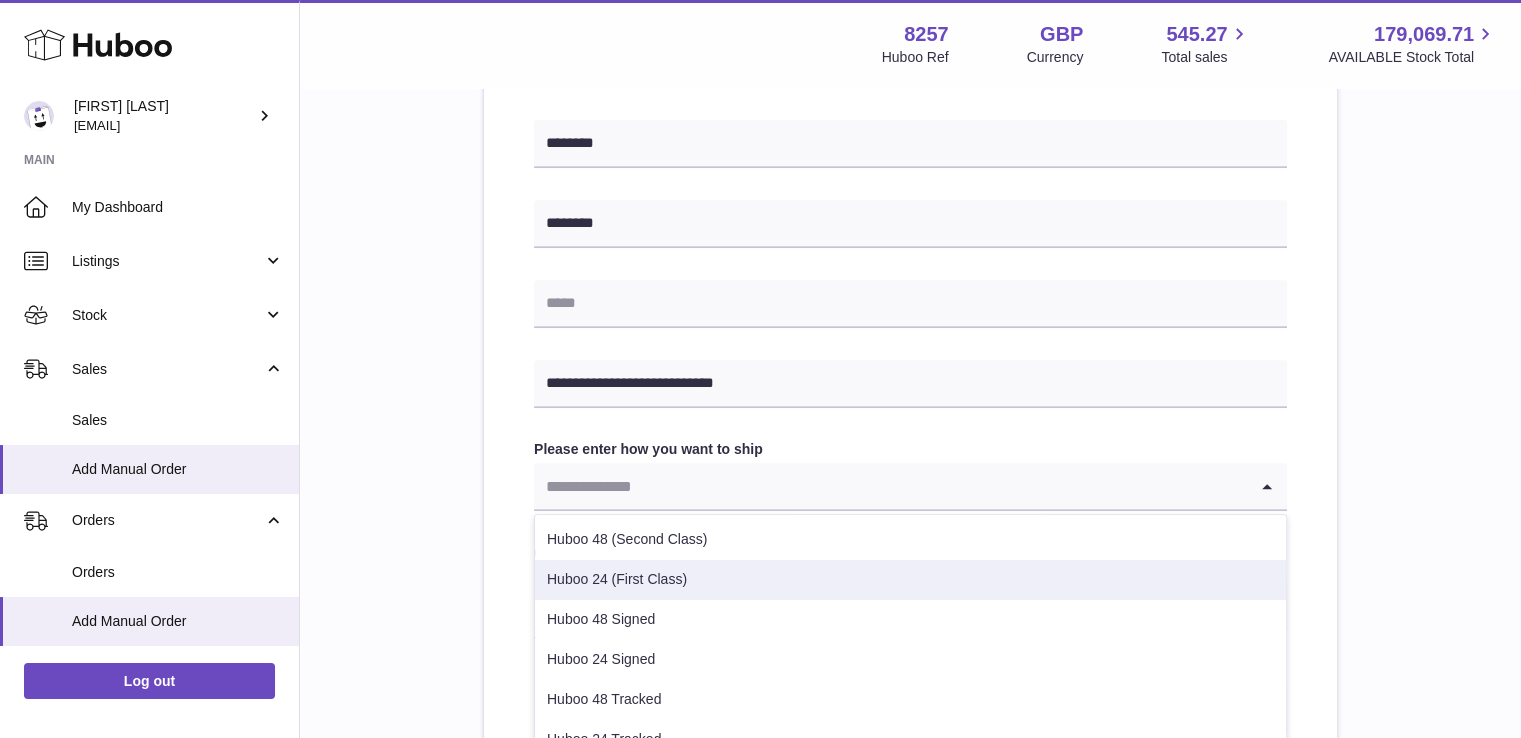 click on "Huboo 24 (First Class)" at bounding box center [910, 580] 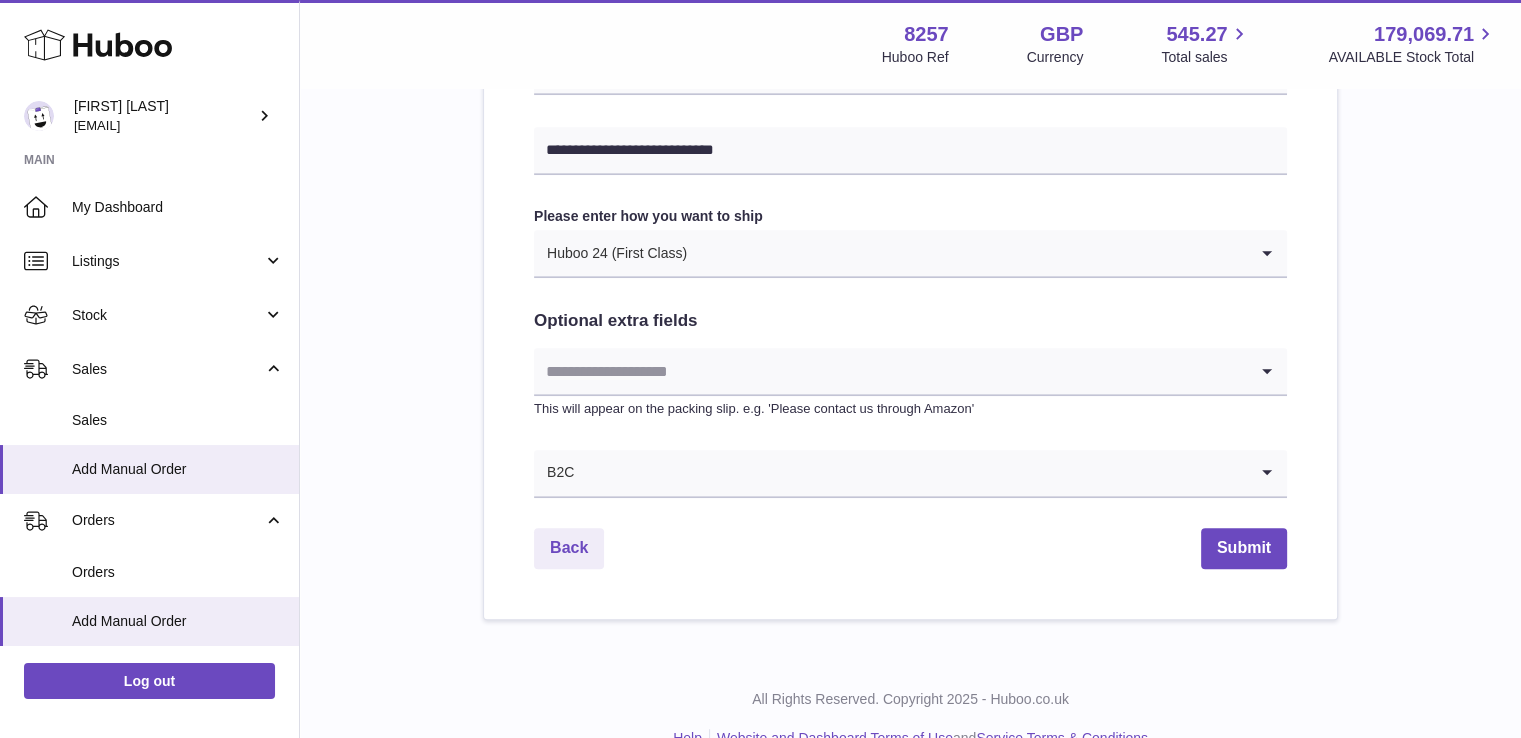 scroll, scrollTop: 1072, scrollLeft: 0, axis: vertical 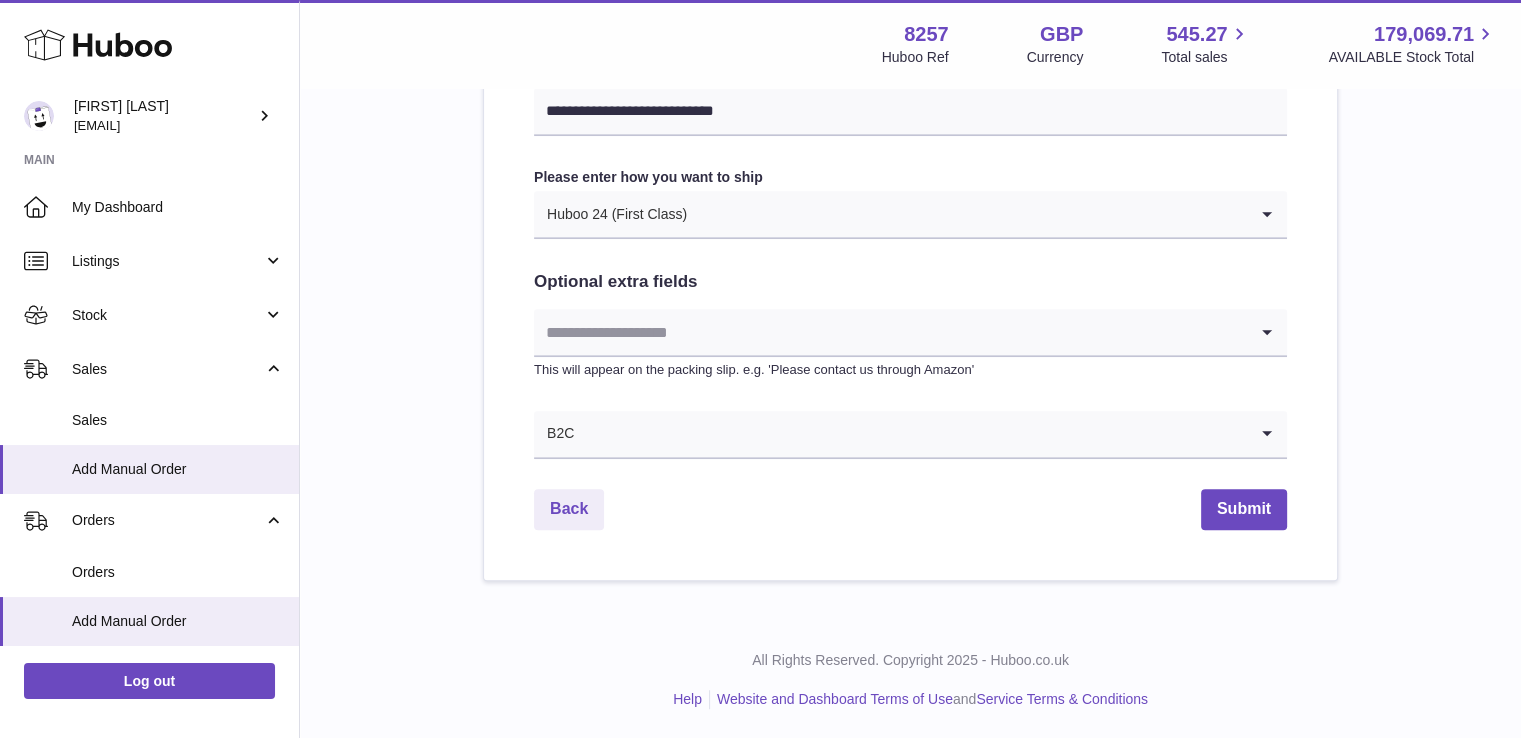 click on "Back
Submit" at bounding box center [910, 509] 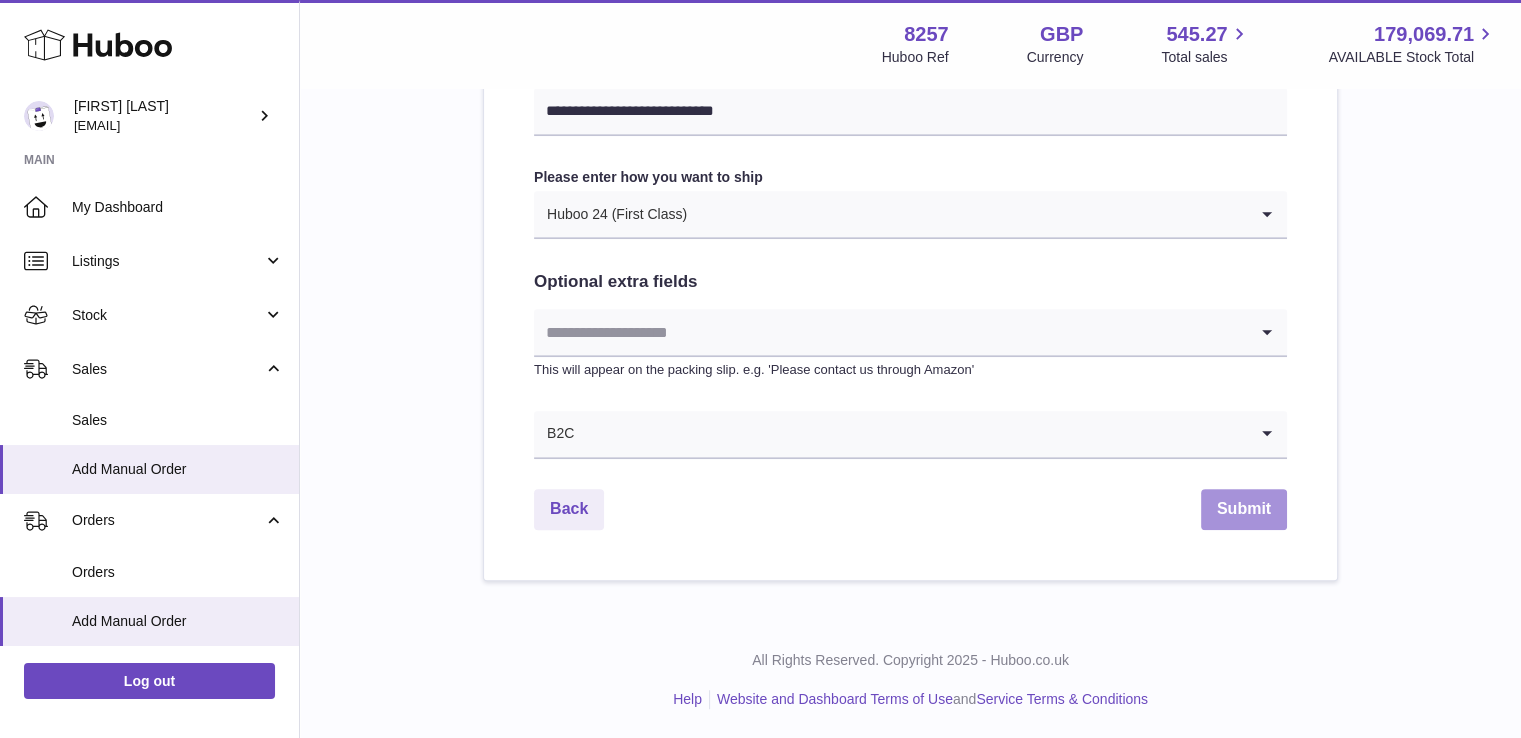 click on "Submit" at bounding box center [1244, 509] 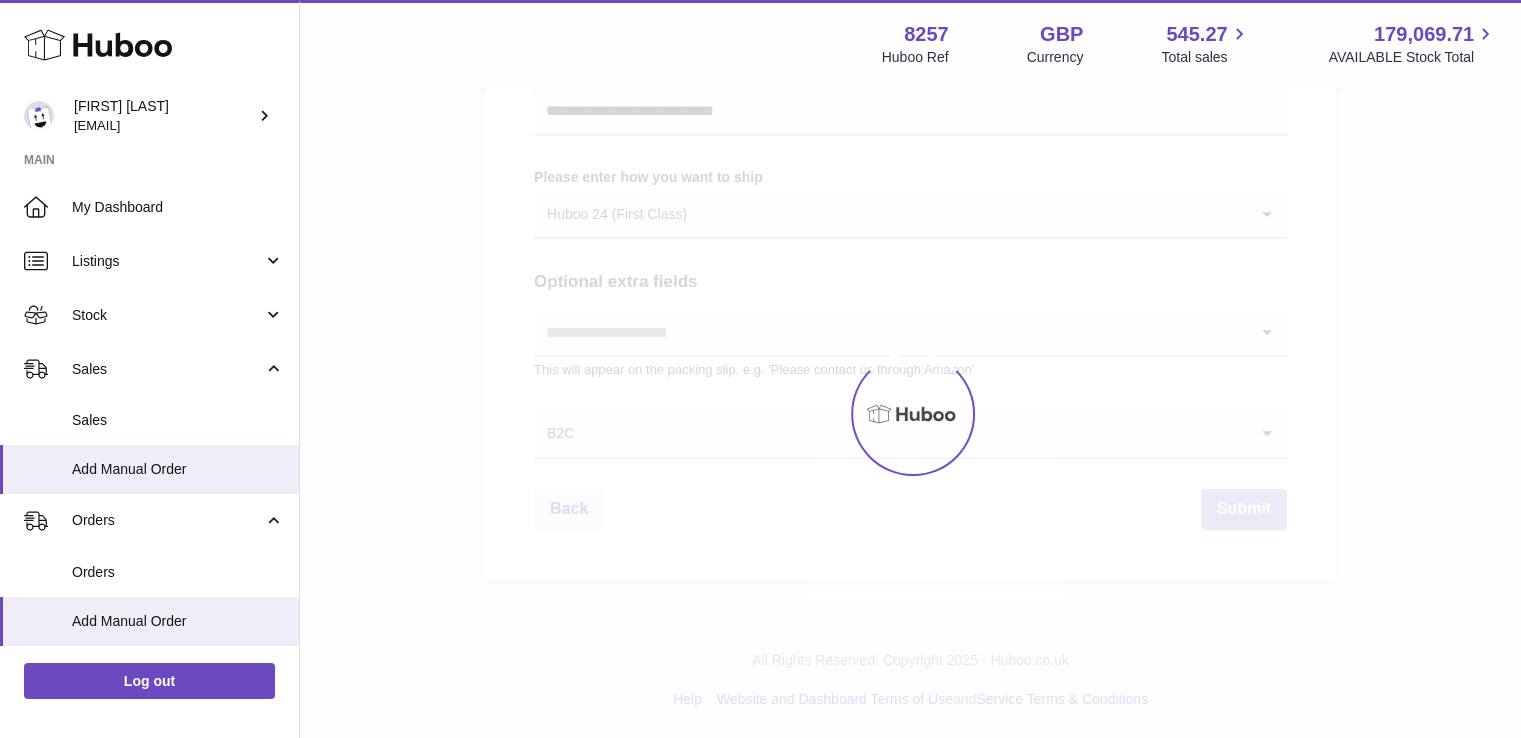 scroll, scrollTop: 0, scrollLeft: 0, axis: both 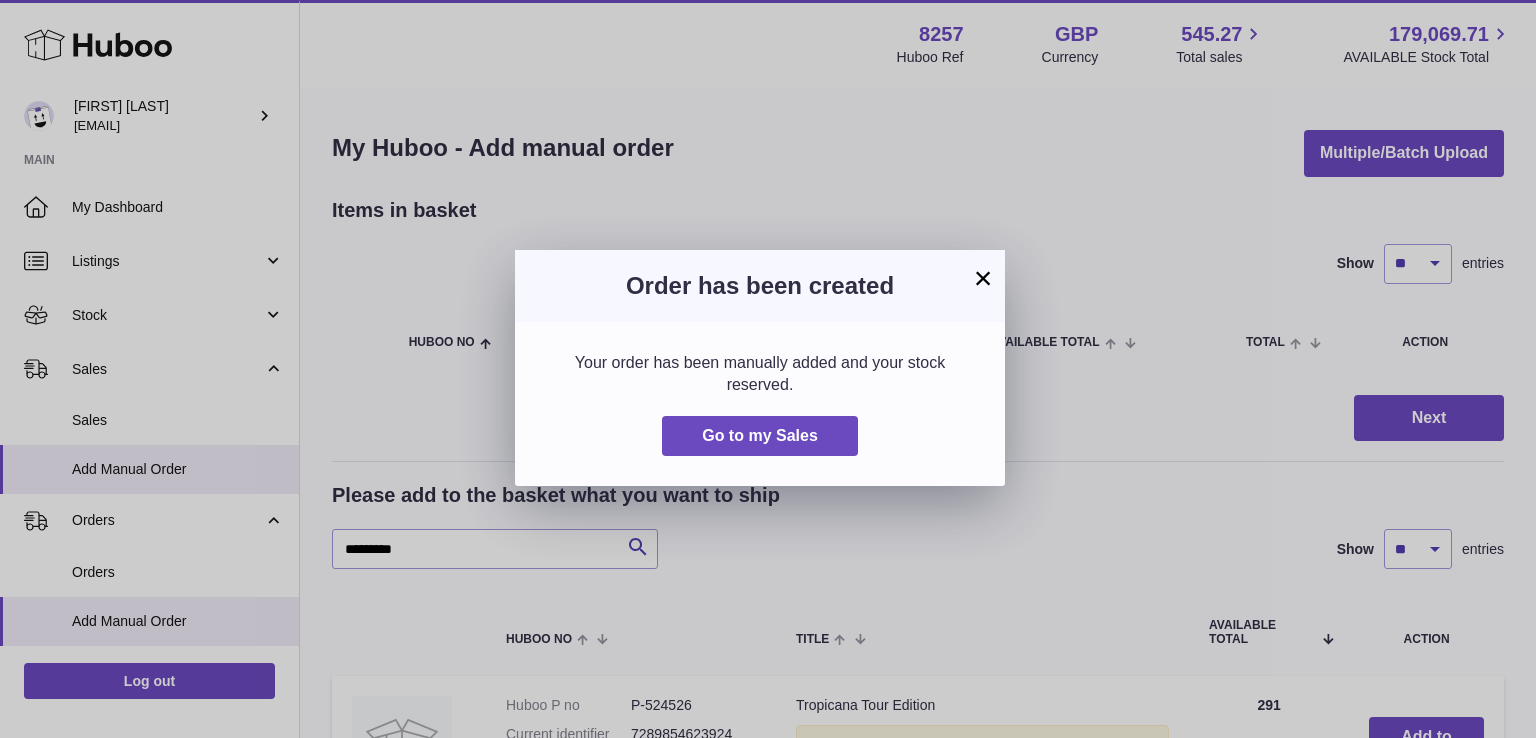 click on "×" at bounding box center (983, 278) 